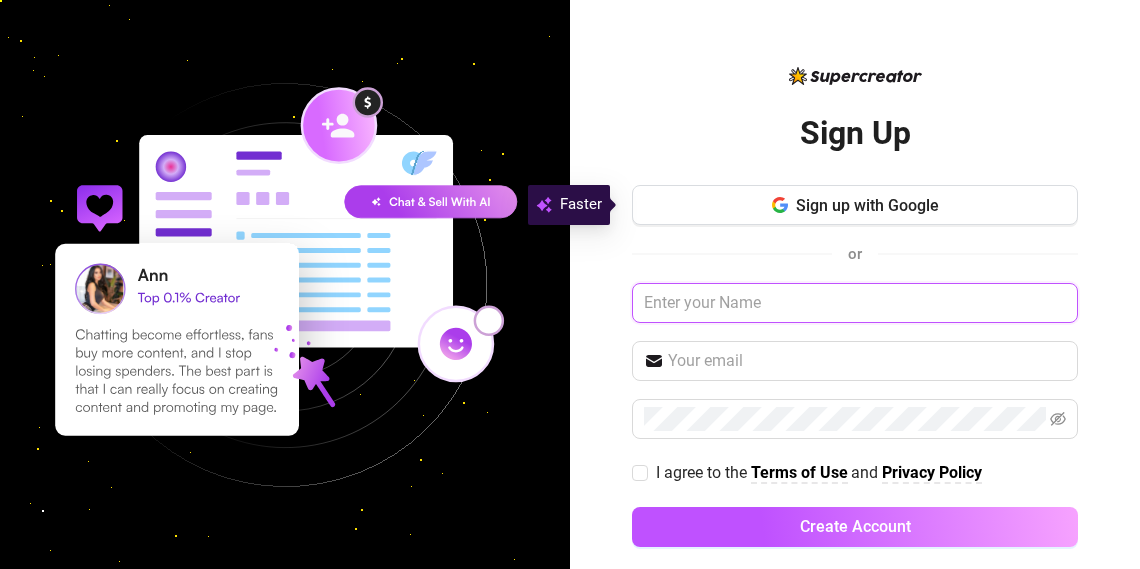type on "[NAME] [NAME]" 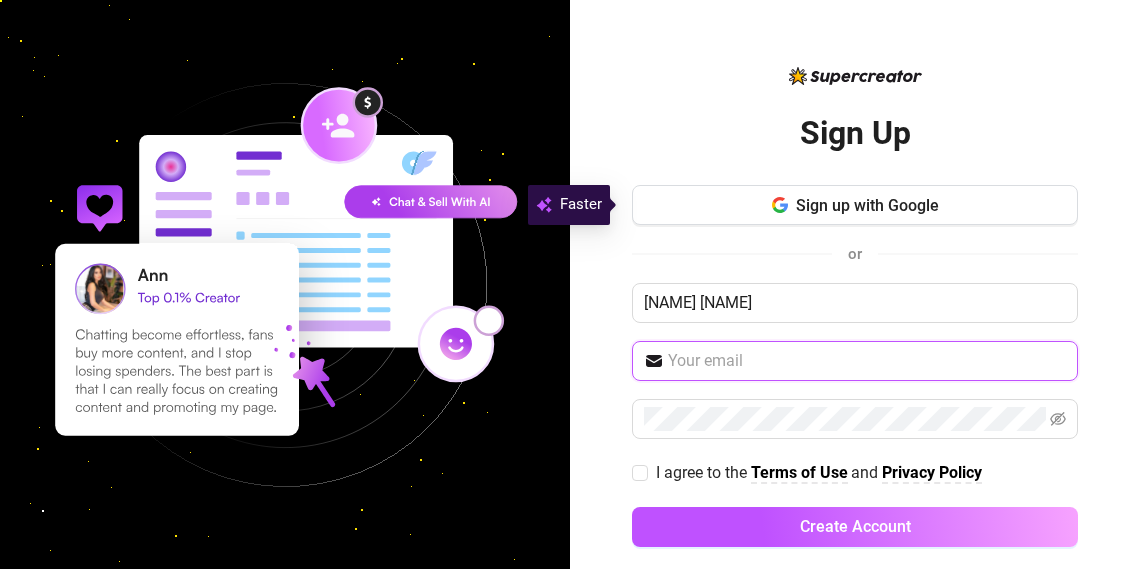 type on "[EMAIL]" 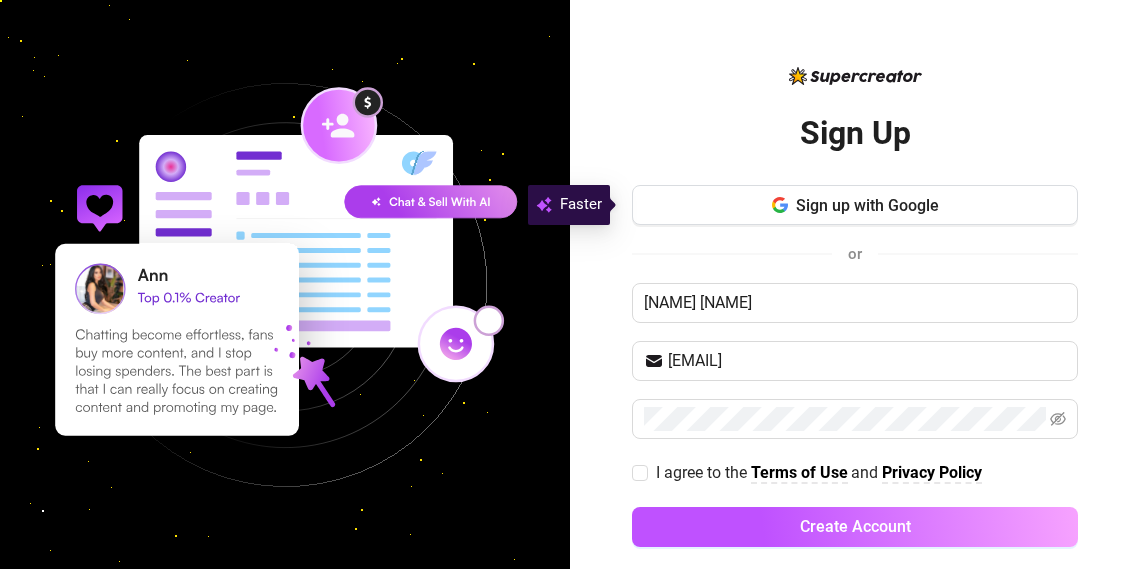 scroll, scrollTop: 0, scrollLeft: 0, axis: both 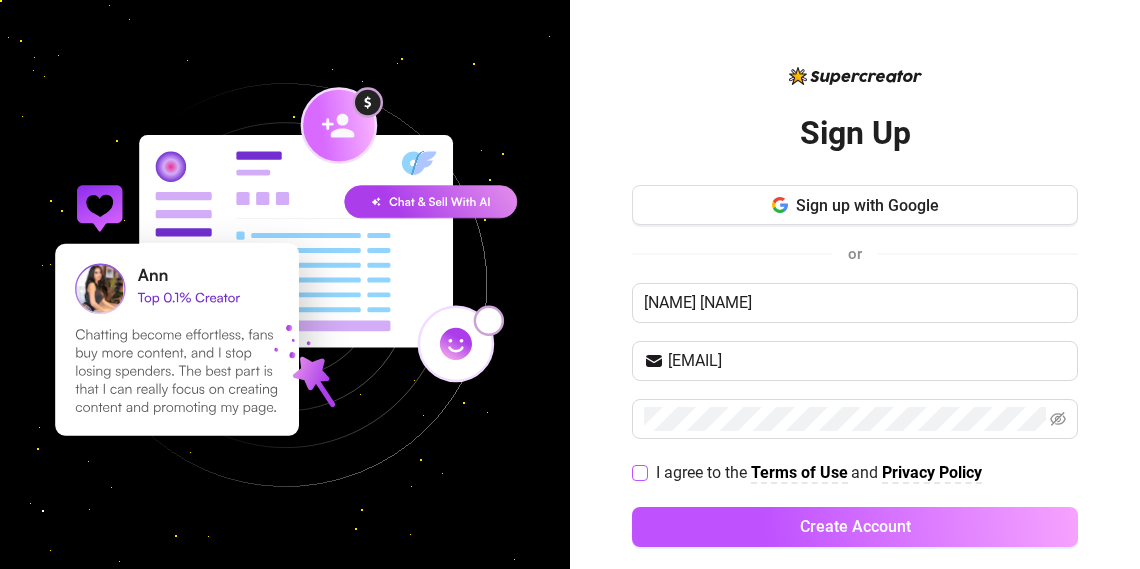 click on "I agree to the   Terms of Use   and   Privacy Policy" at bounding box center [639, 472] 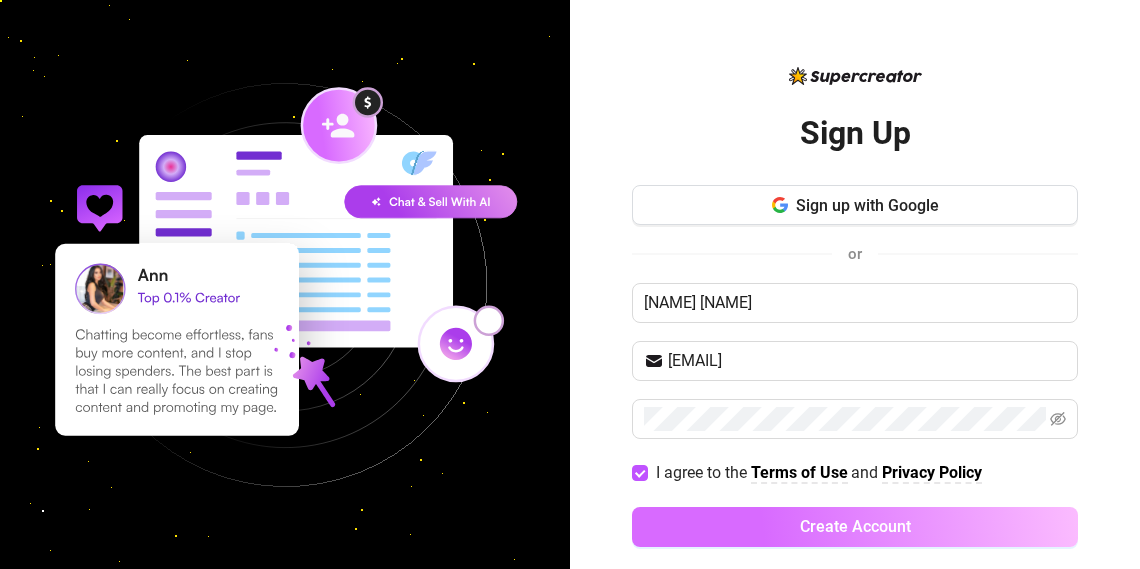 click on "Create Account" at bounding box center [855, 527] 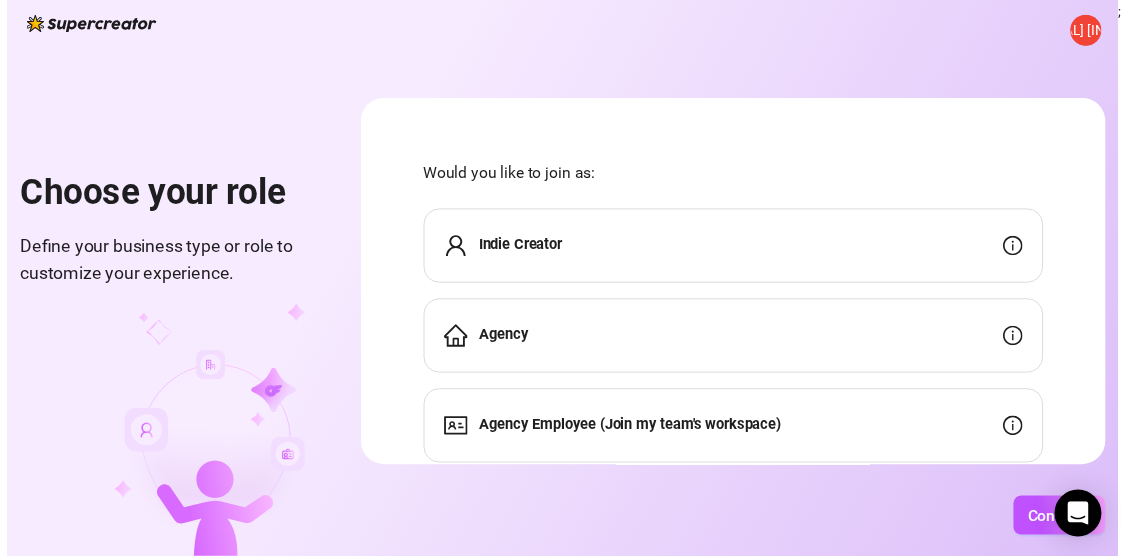 scroll, scrollTop: 0, scrollLeft: 0, axis: both 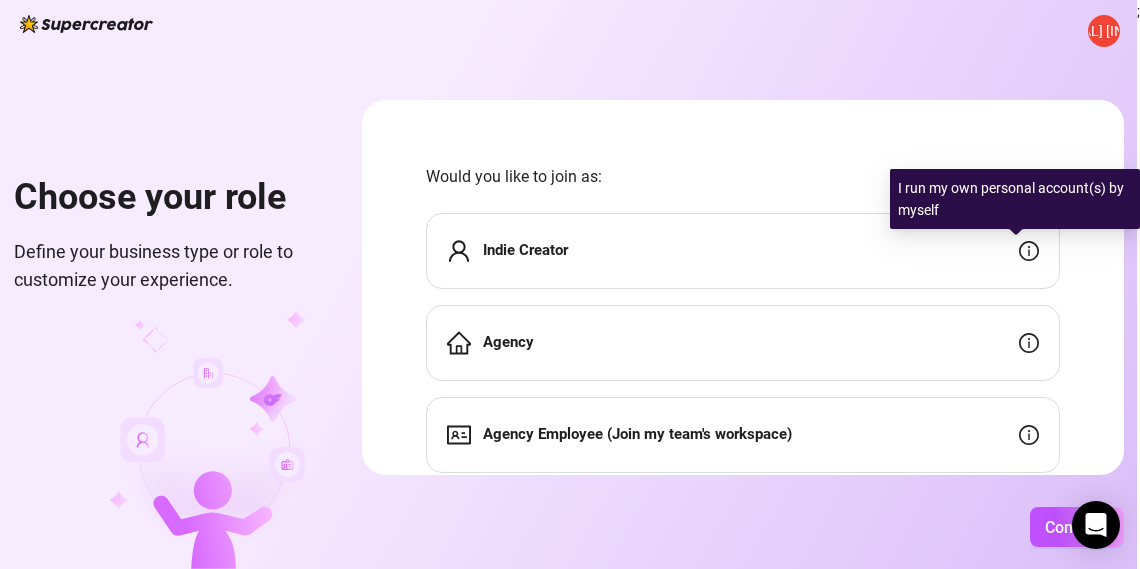 click 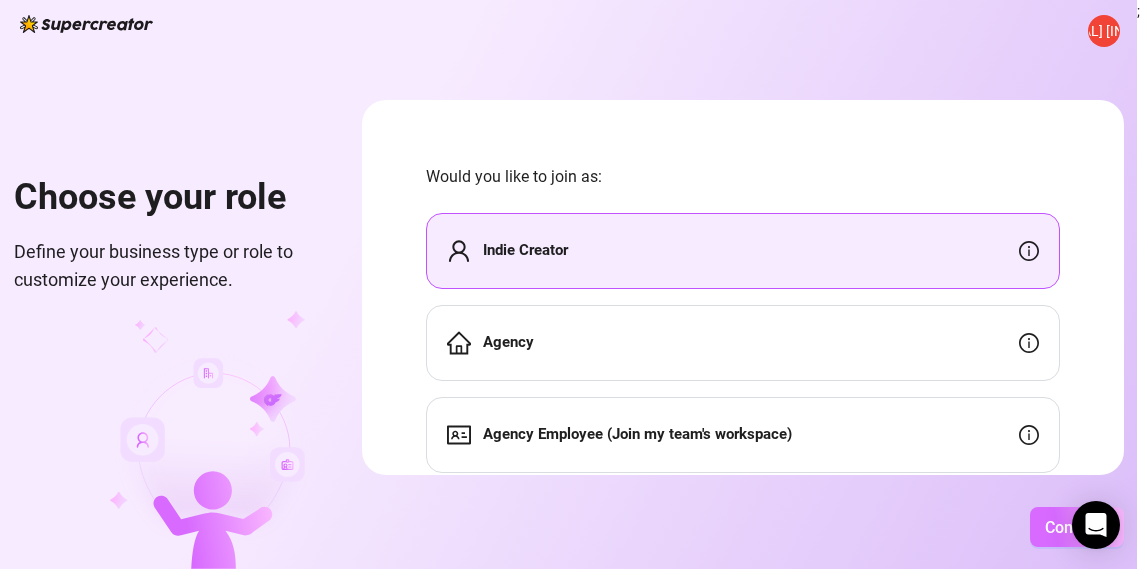 click on "Continue" at bounding box center (1077, 527) 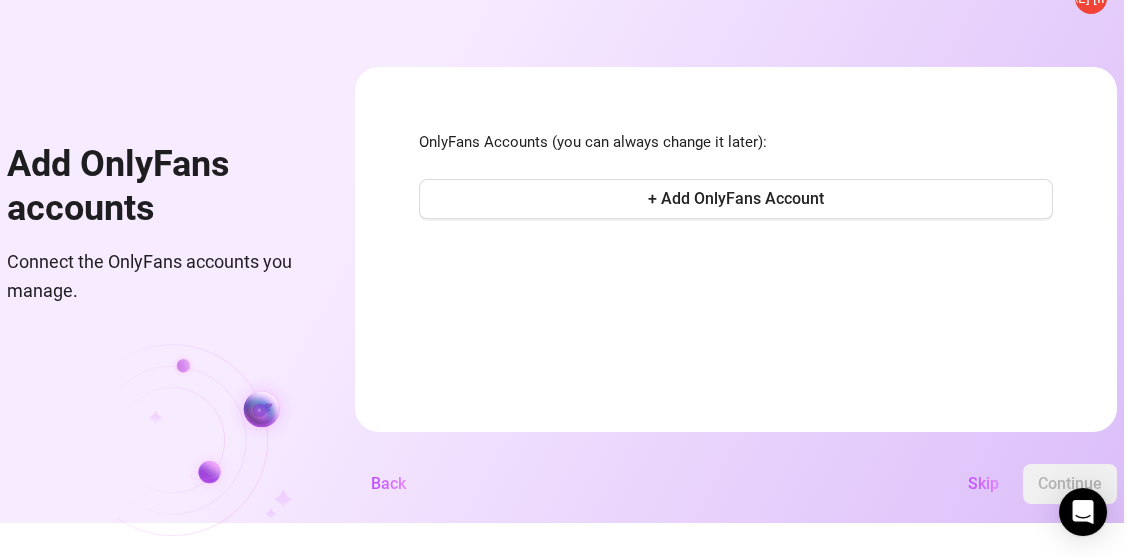 scroll, scrollTop: 40, scrollLeft: 0, axis: vertical 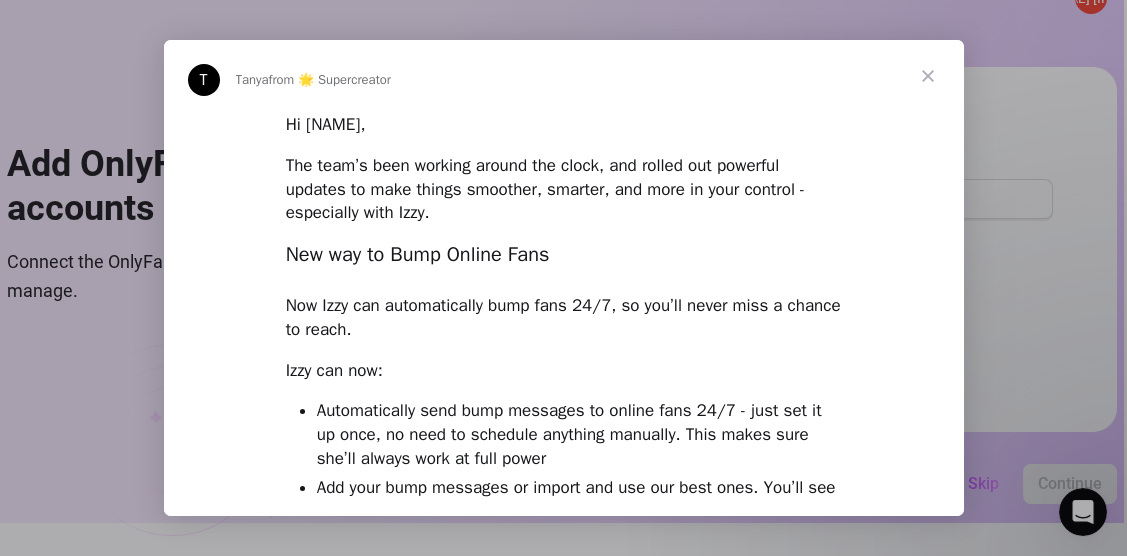 click at bounding box center [928, 76] 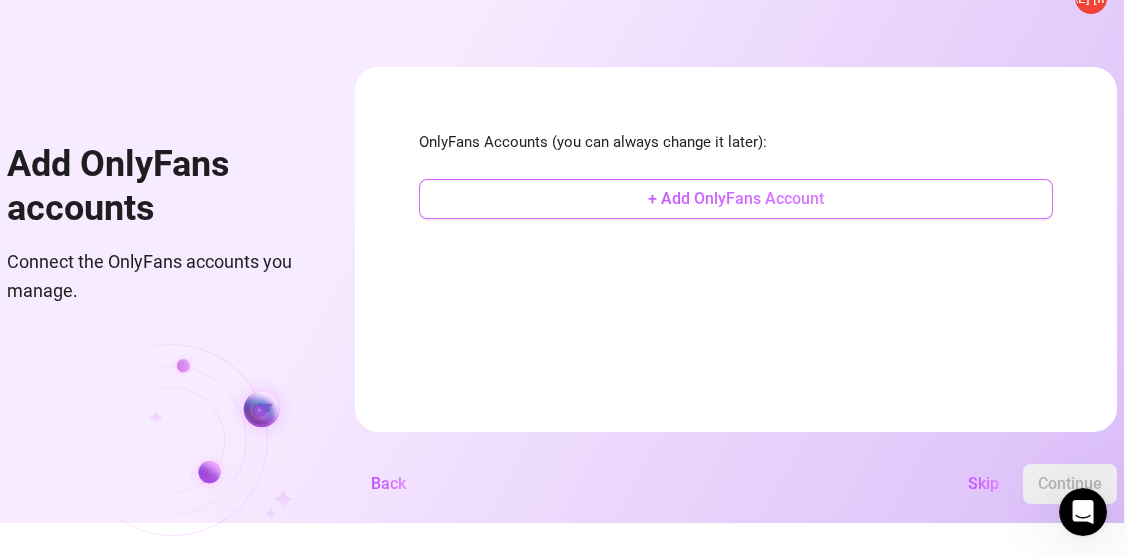 click on "+ Add OnlyFans Account" at bounding box center [736, 198] 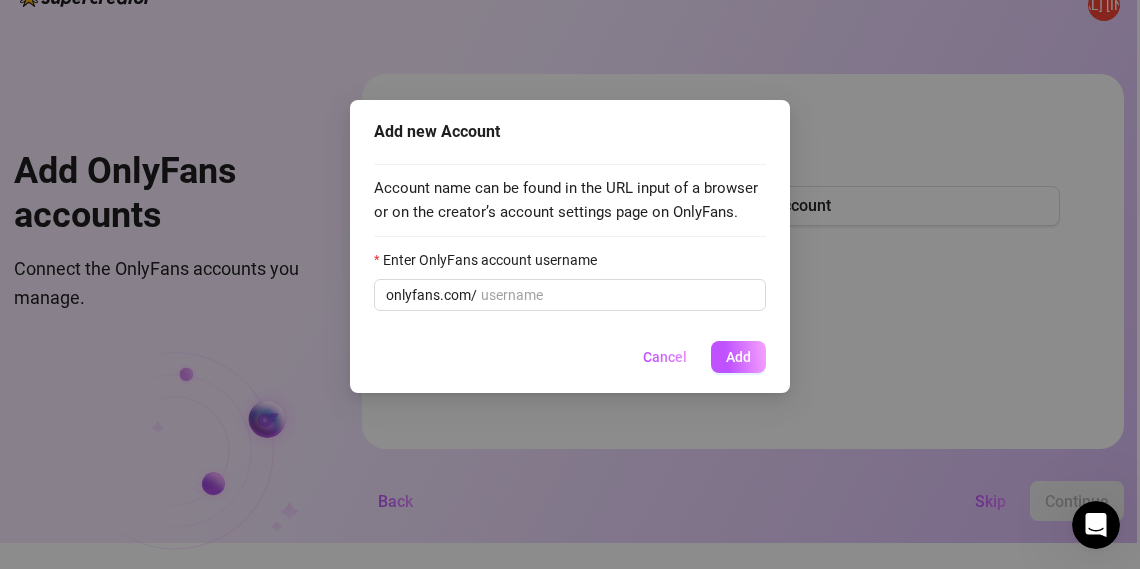 click on "Cancel" at bounding box center [665, 357] 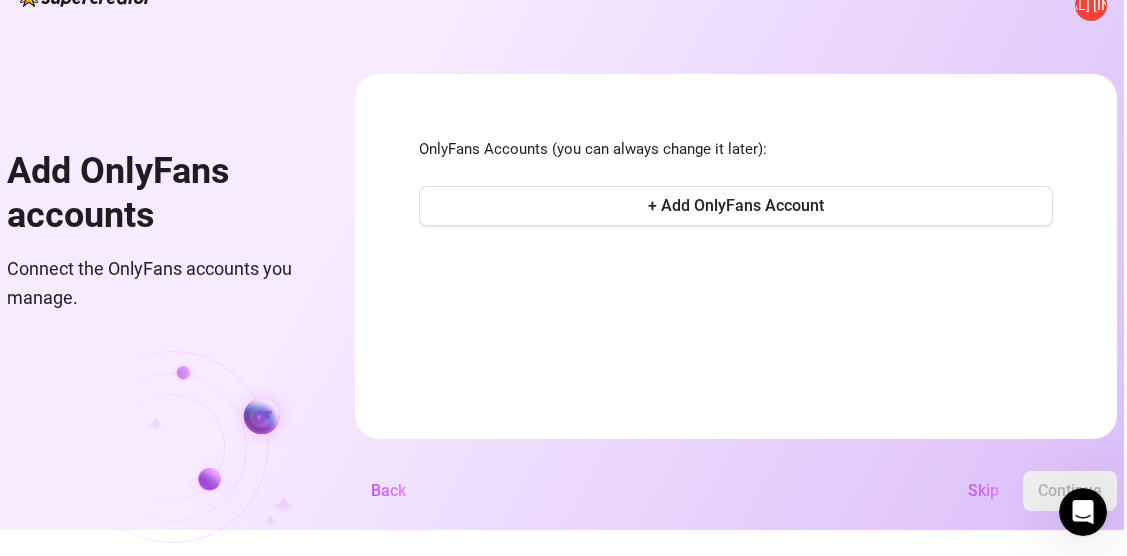 click on "Skip" at bounding box center [983, 490] 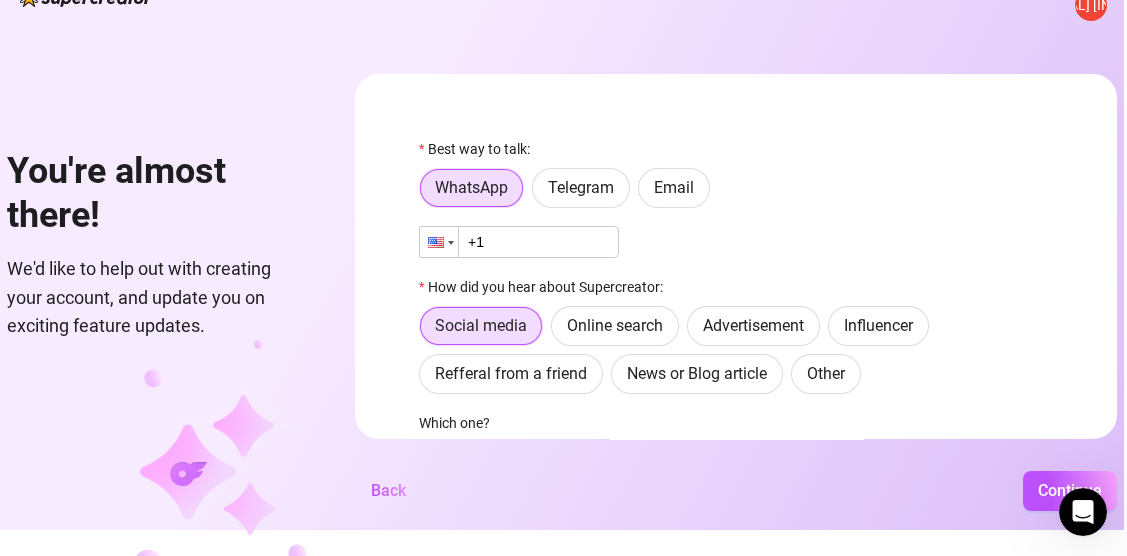 scroll, scrollTop: 56, scrollLeft: 0, axis: vertical 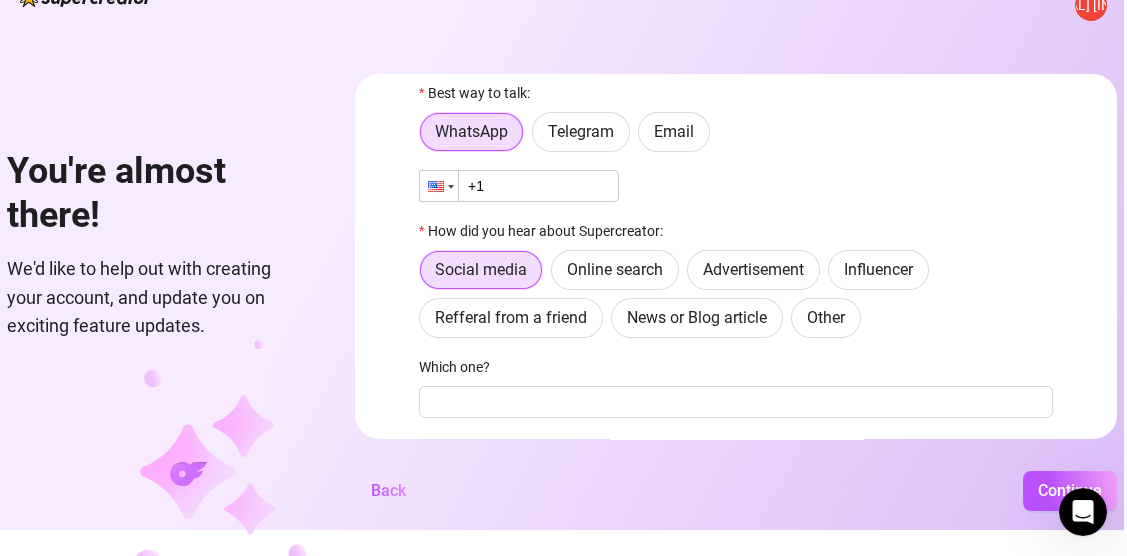 click at bounding box center [439, 186] 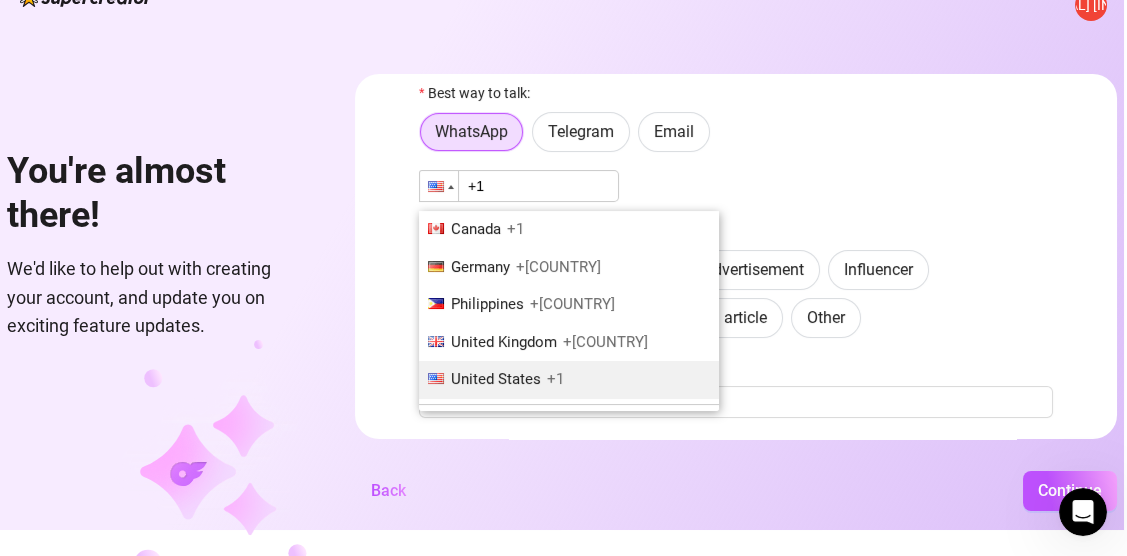 scroll, scrollTop: 56, scrollLeft: 0, axis: vertical 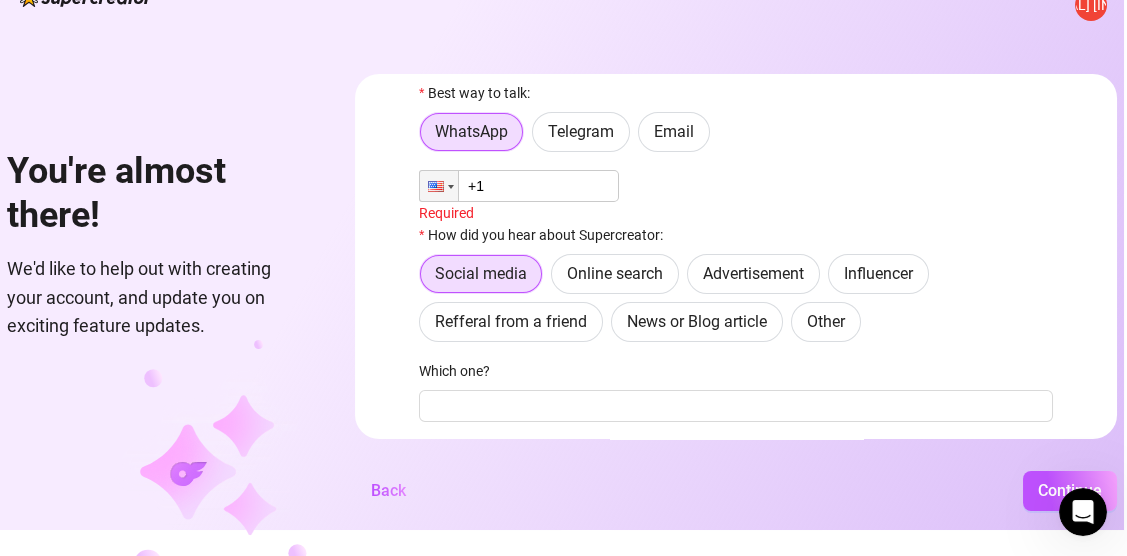 click on "+1" at bounding box center (519, 186) 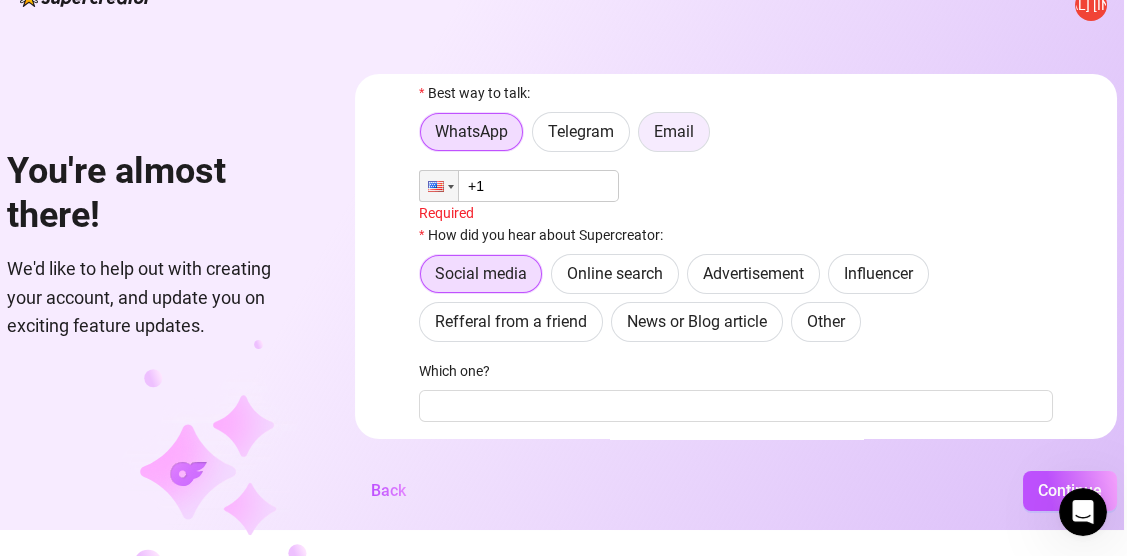 click on "Email" at bounding box center (674, 131) 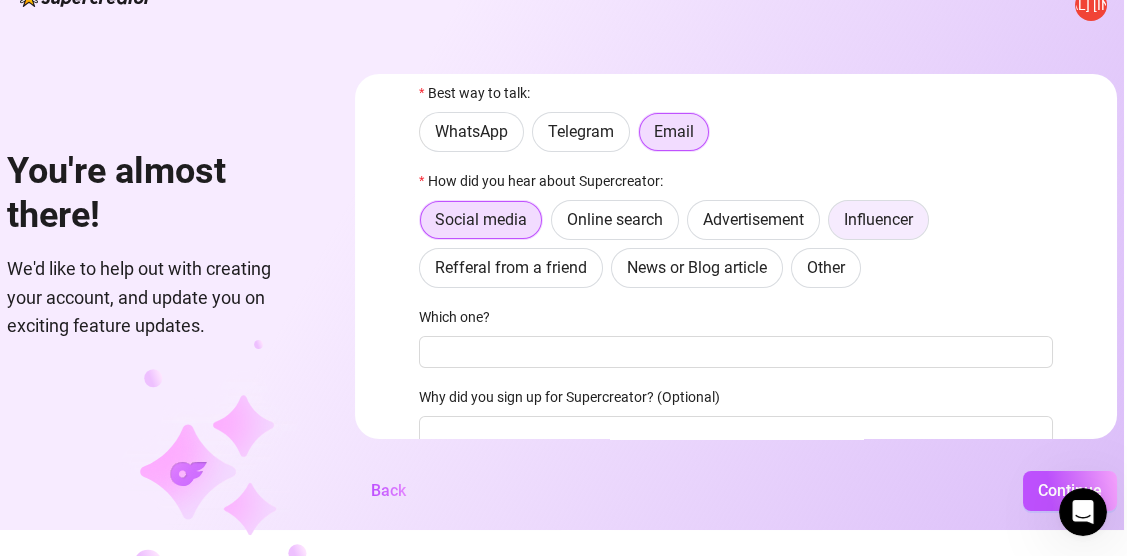 click on "Influencer" at bounding box center [878, 219] 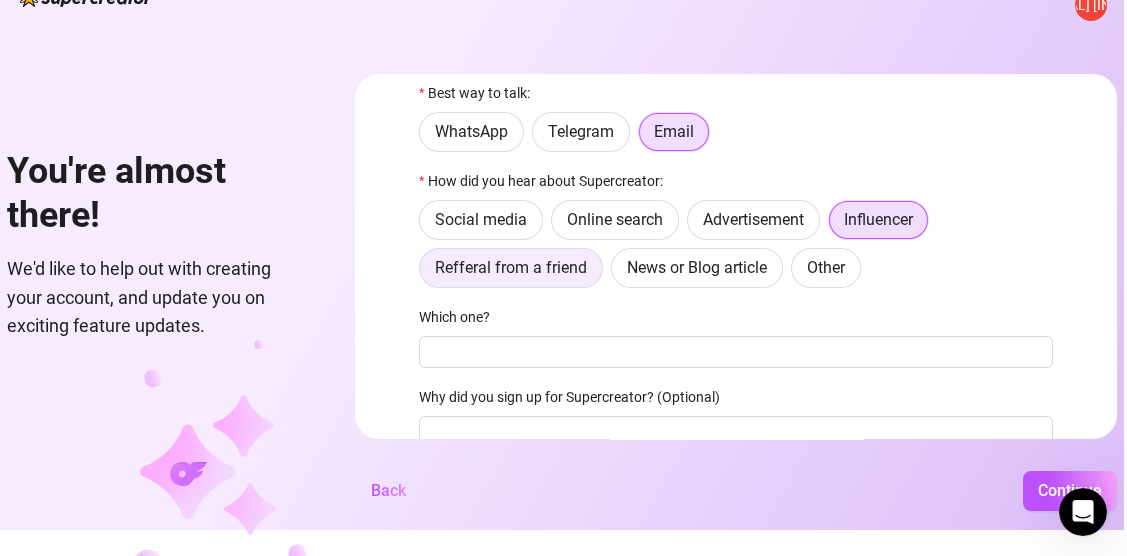 click on "Refferal from a friend" at bounding box center (511, 267) 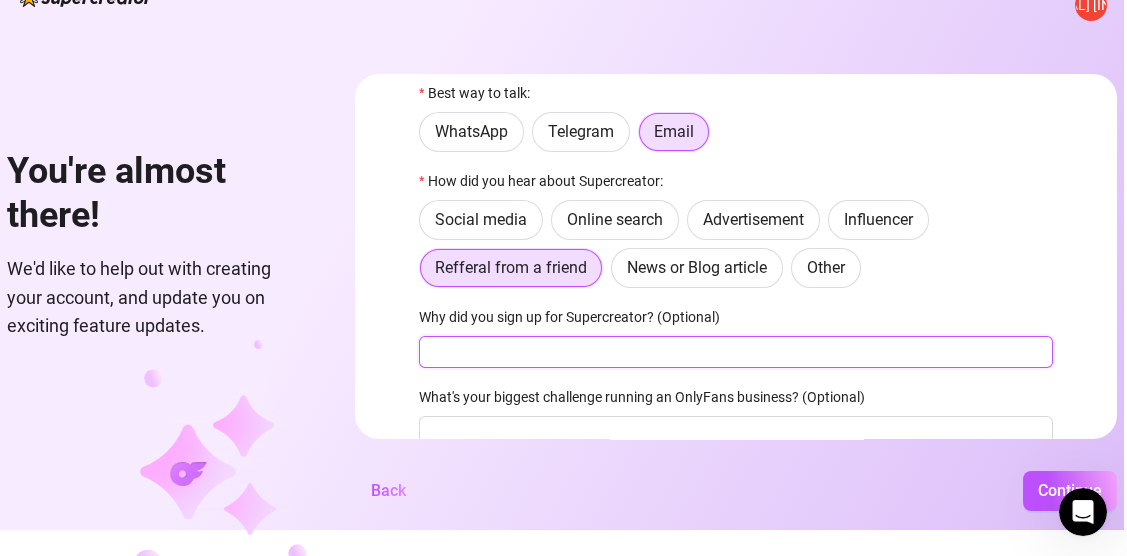 click on "Why did you sign up for Supercreator? (Optional)" at bounding box center [736, 352] 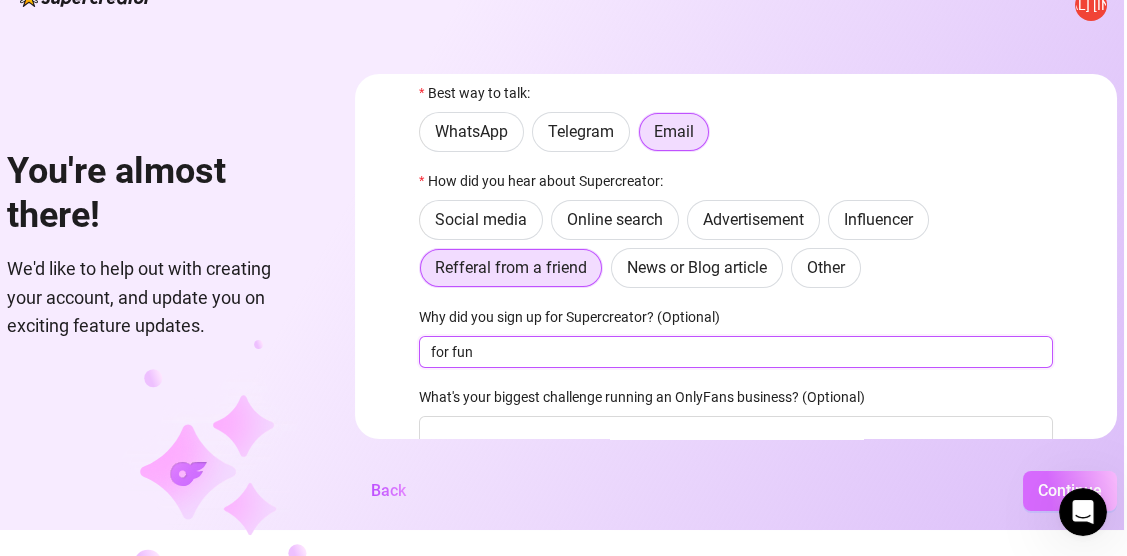 type on "for fun" 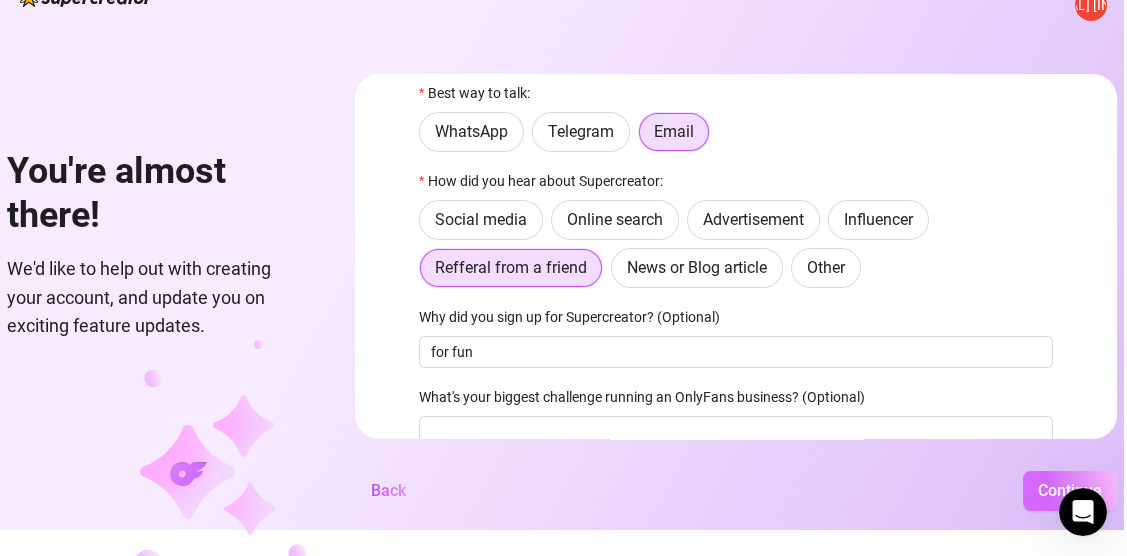 click on "Continue" at bounding box center (1070, 491) 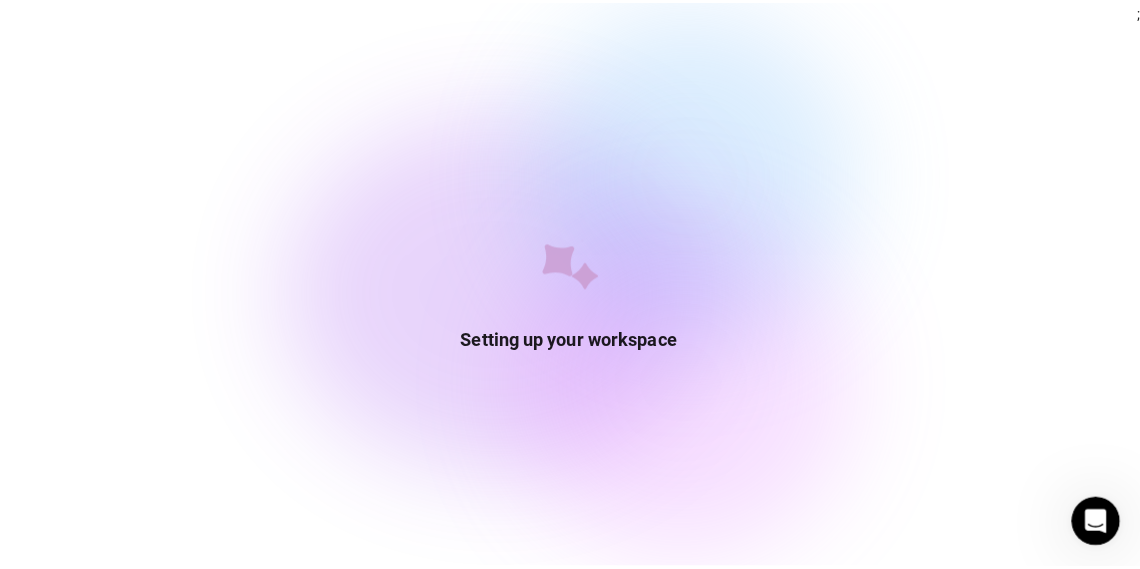scroll, scrollTop: 0, scrollLeft: 0, axis: both 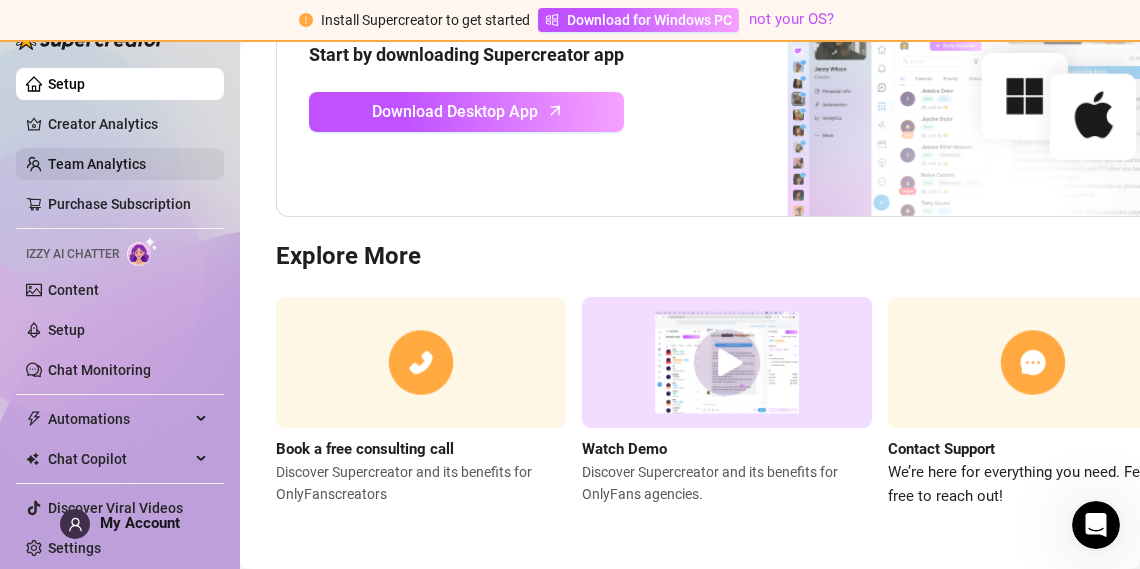 click on "Team Analytics" at bounding box center [97, 164] 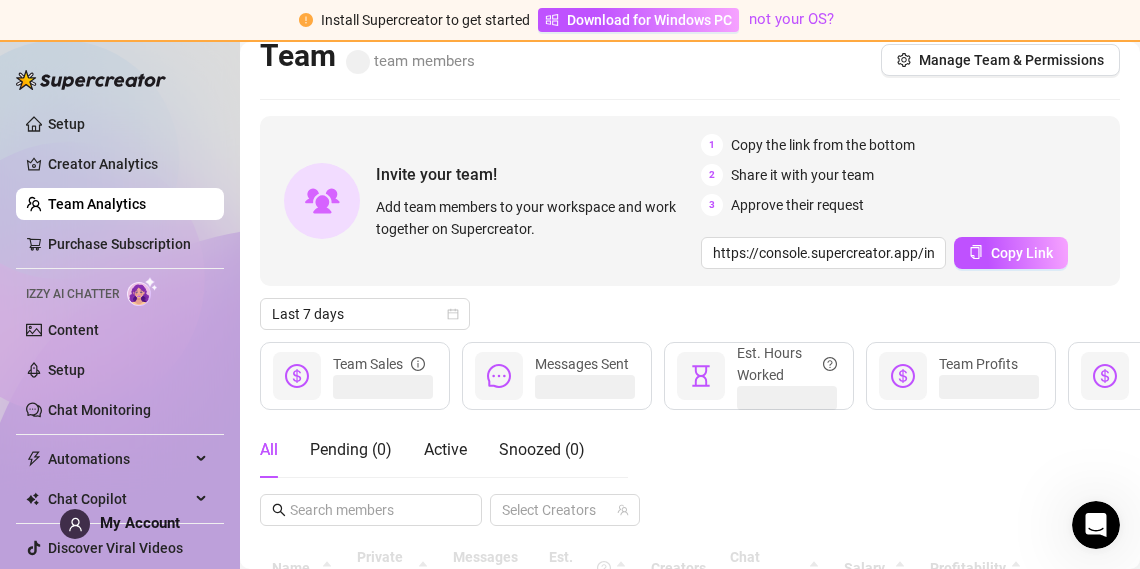 scroll, scrollTop: 0, scrollLeft: 0, axis: both 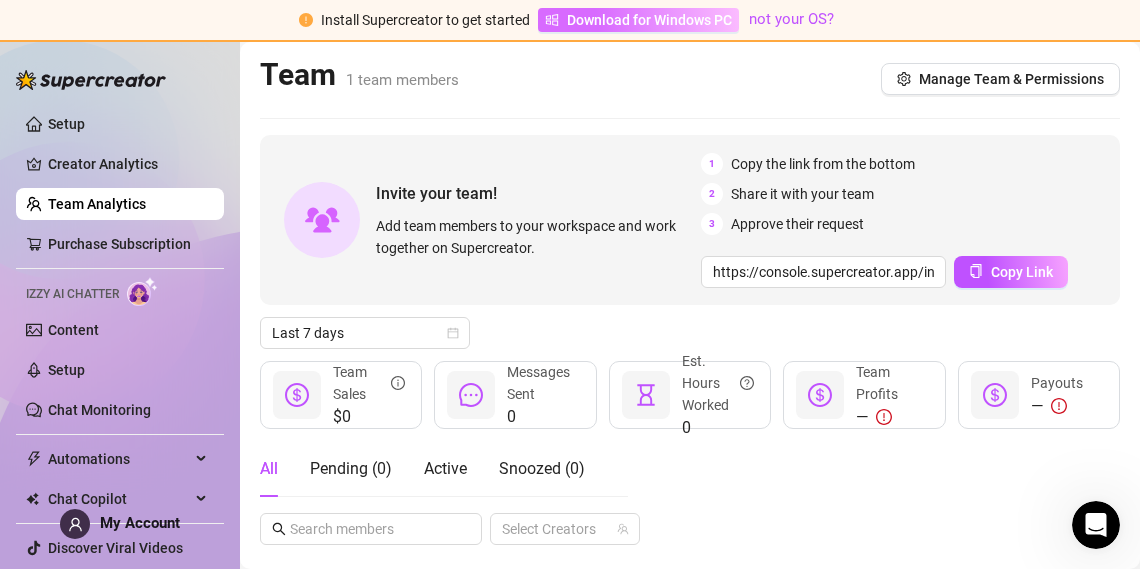 click on "Download for Windows PC" at bounding box center [649, 20] 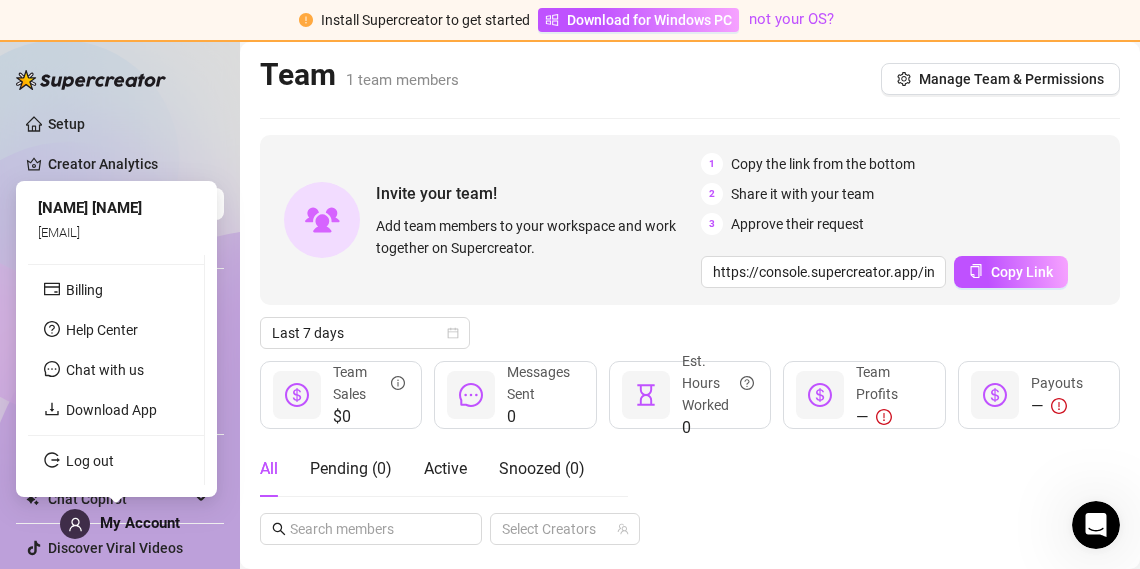 click at bounding box center [75, 524] 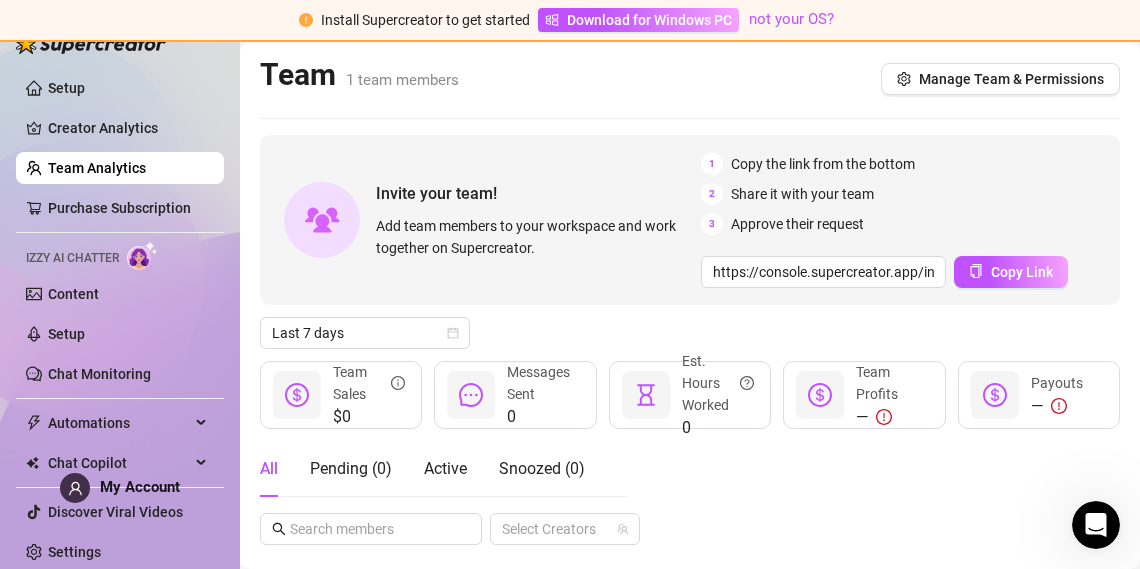 scroll, scrollTop: 42, scrollLeft: 0, axis: vertical 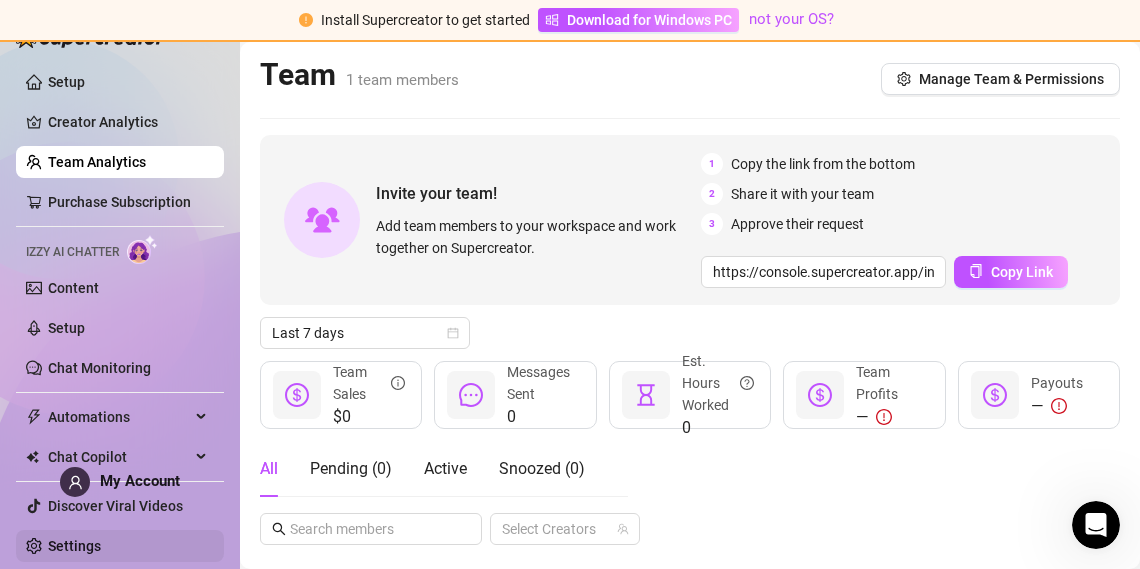 click on "Settings" at bounding box center [74, 546] 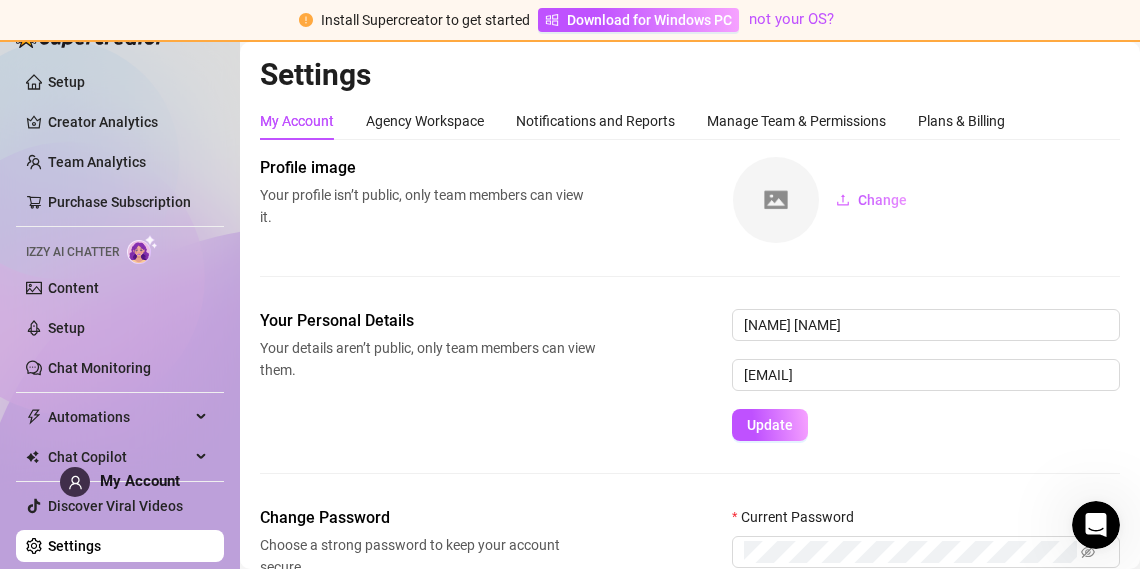 click on "My Account Agency Workspace Notifications and Reports Manage Team & Permissions Plans & Billing Profile image Your profile isn’t public, only team members can view it. Change Your Personal Details Your details aren’t public, only team members can view them. [NAME] [NAME] [EMAIL] Update Change Password Choose a strong password to keep your account secure. Forgot password? Current Password New Password Change" at bounding box center (690, 400) 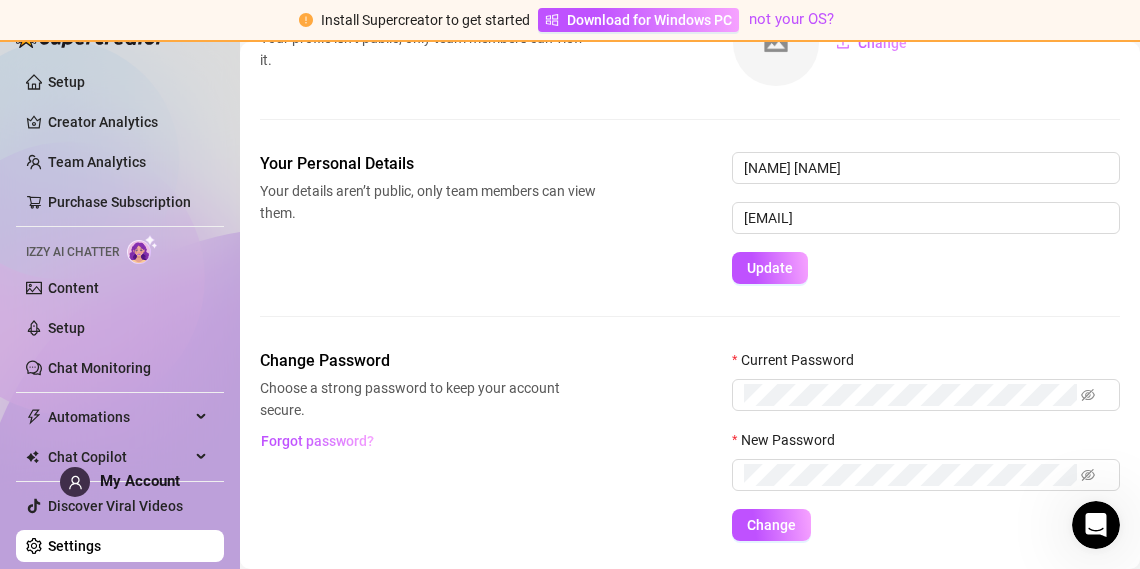 scroll, scrollTop: 158, scrollLeft: 0, axis: vertical 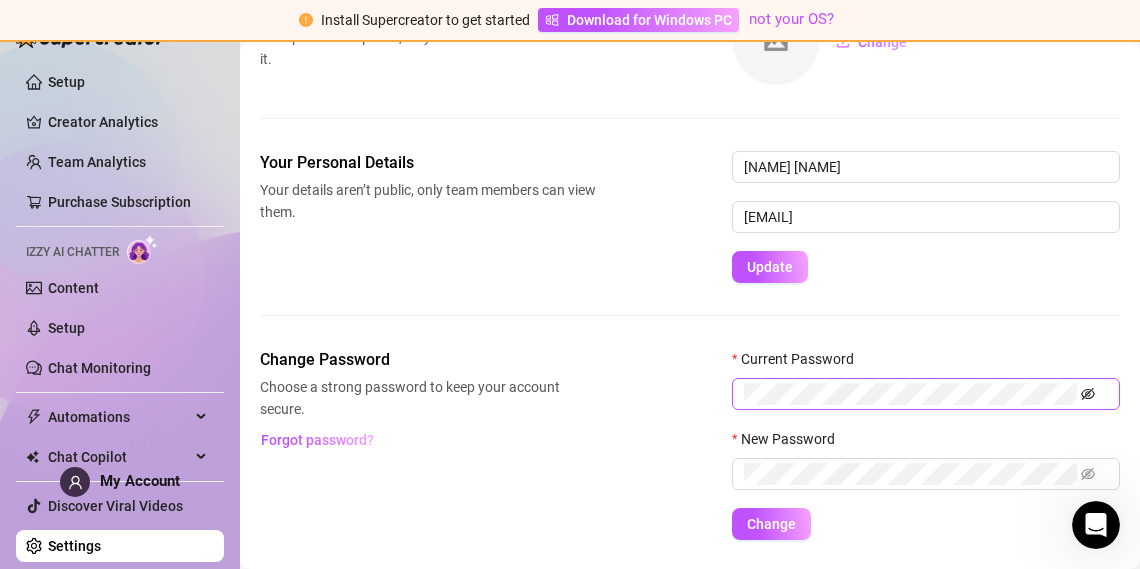 click 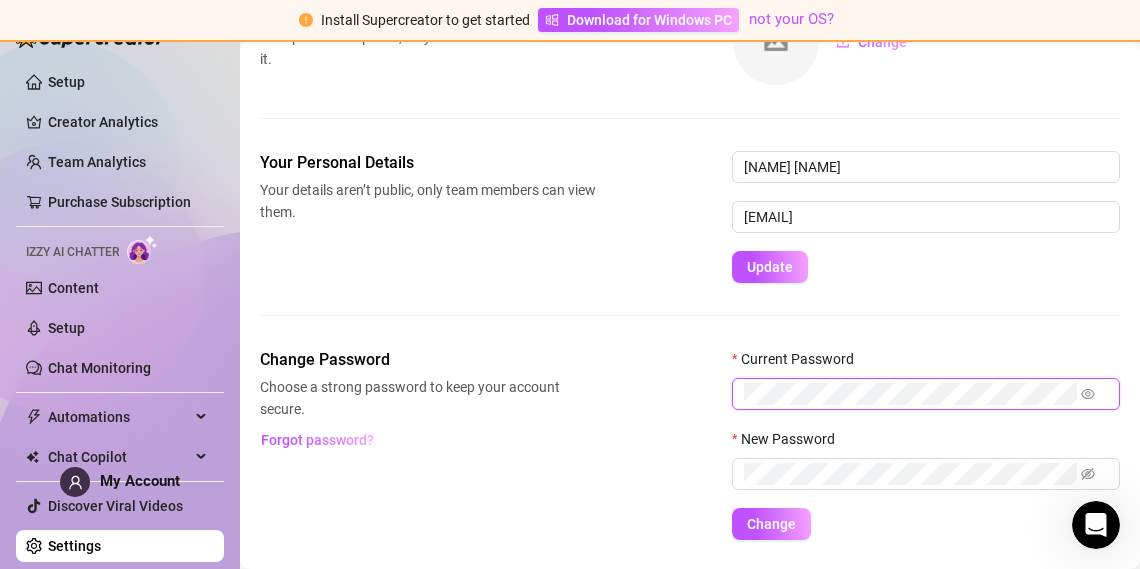 scroll, scrollTop: 158, scrollLeft: 0, axis: vertical 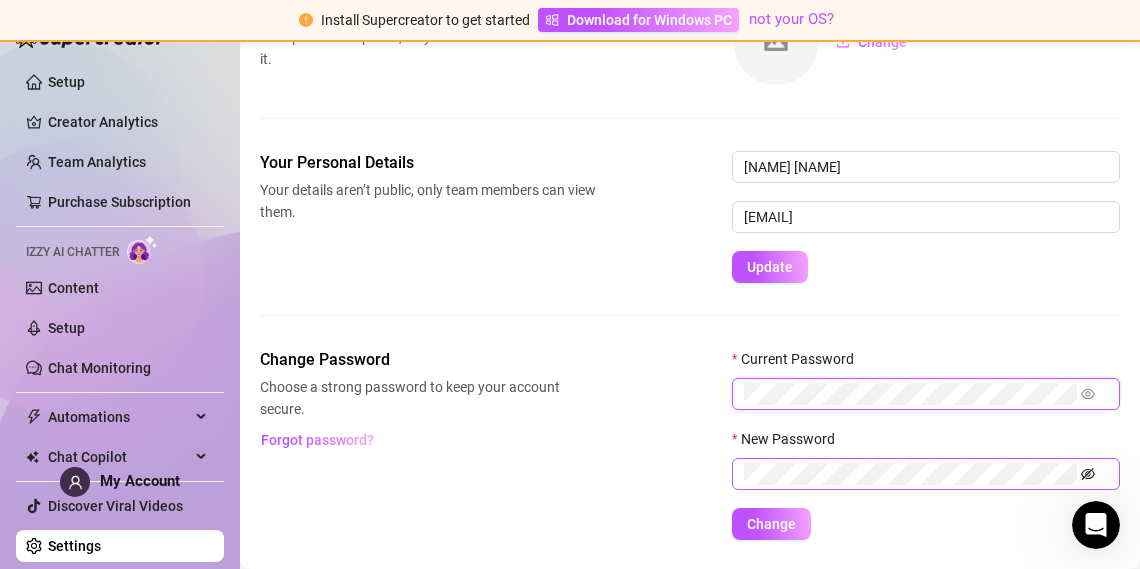 click 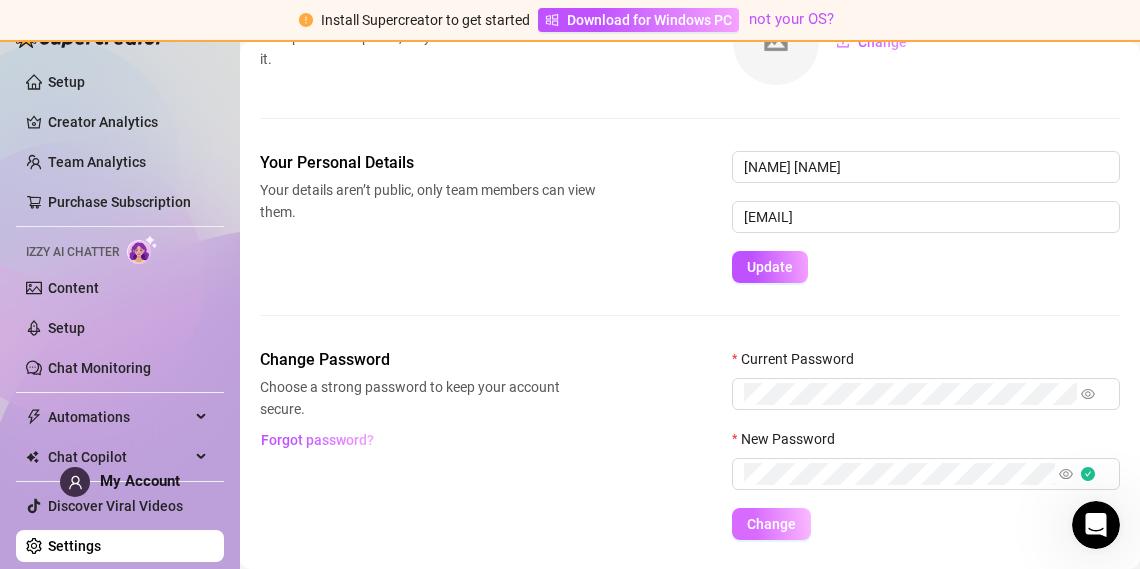 click on "Change" at bounding box center [771, 524] 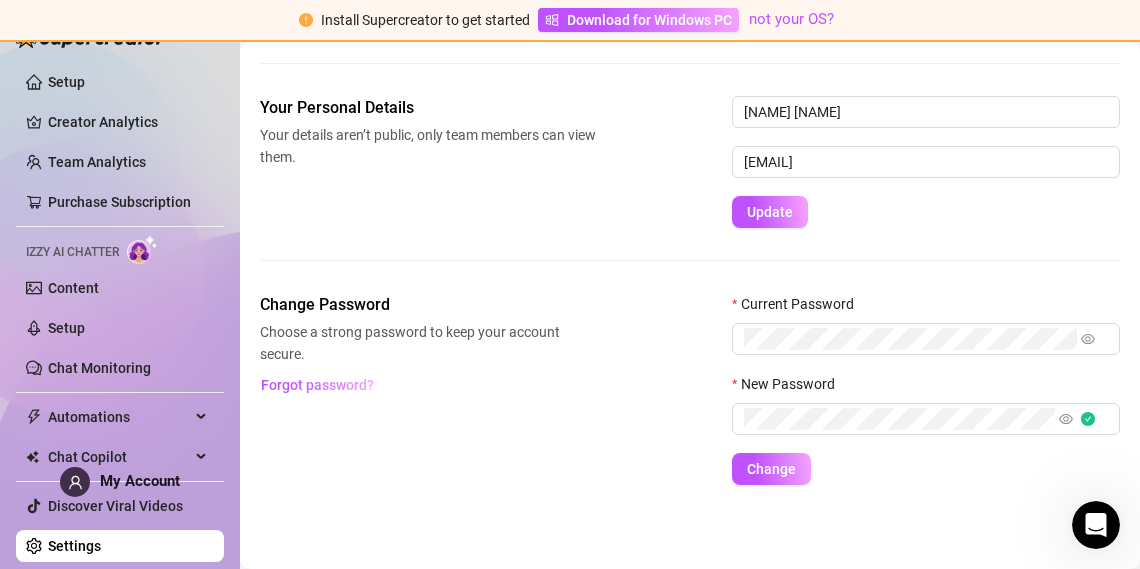 scroll, scrollTop: 213, scrollLeft: 0, axis: vertical 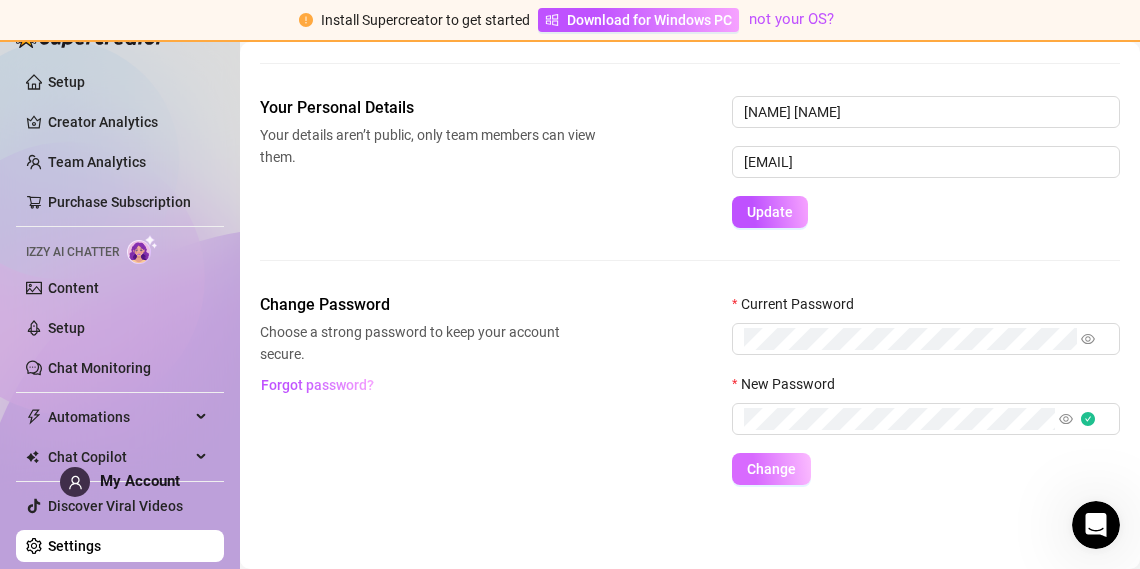 click on "Change" at bounding box center [771, 469] 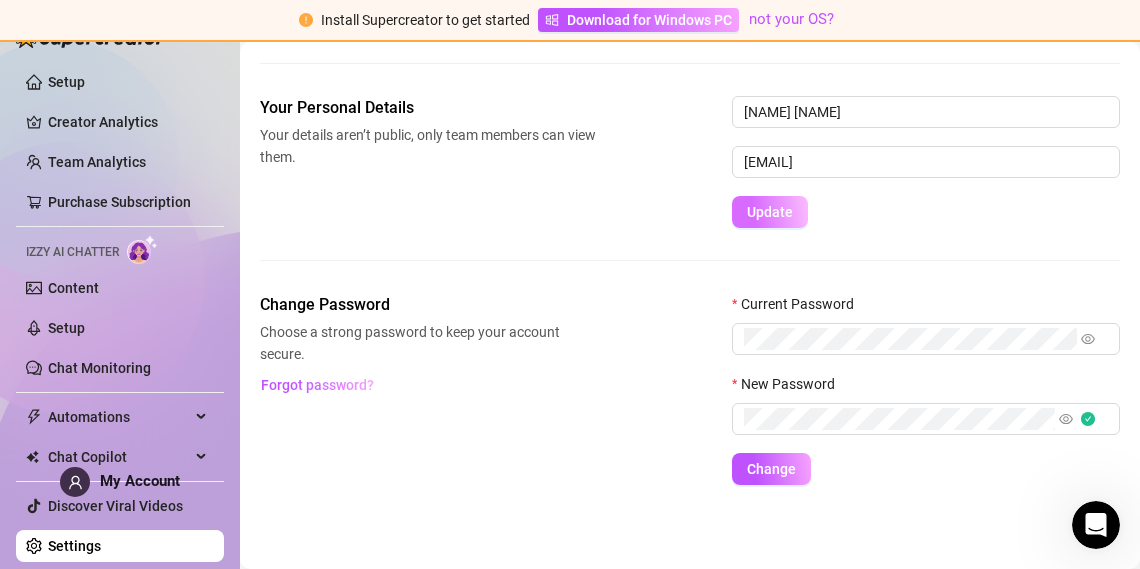 click on "Update" at bounding box center (770, 212) 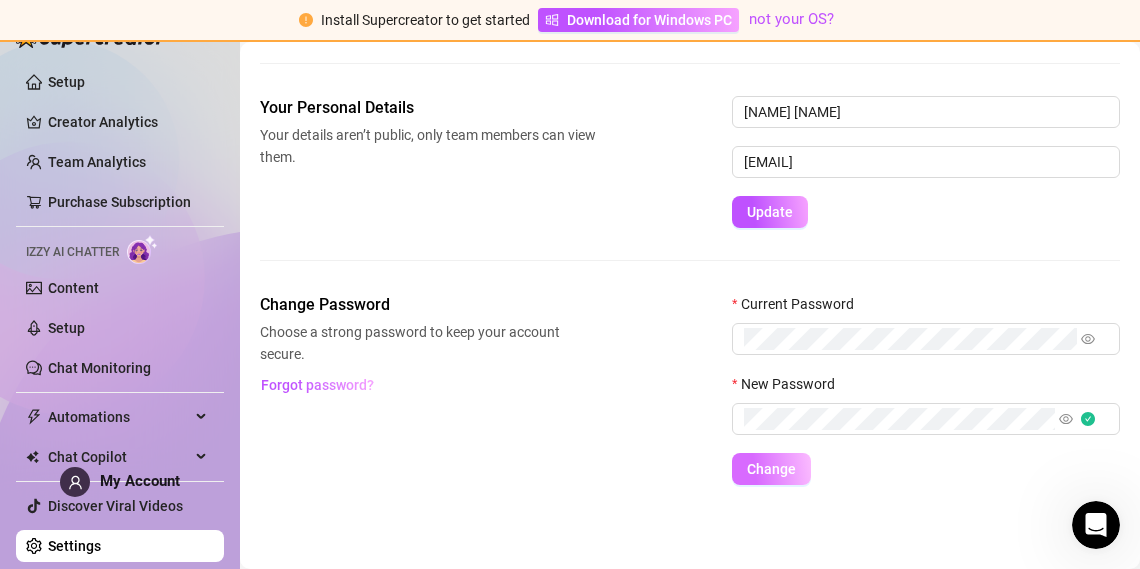click on "Change" at bounding box center (771, 469) 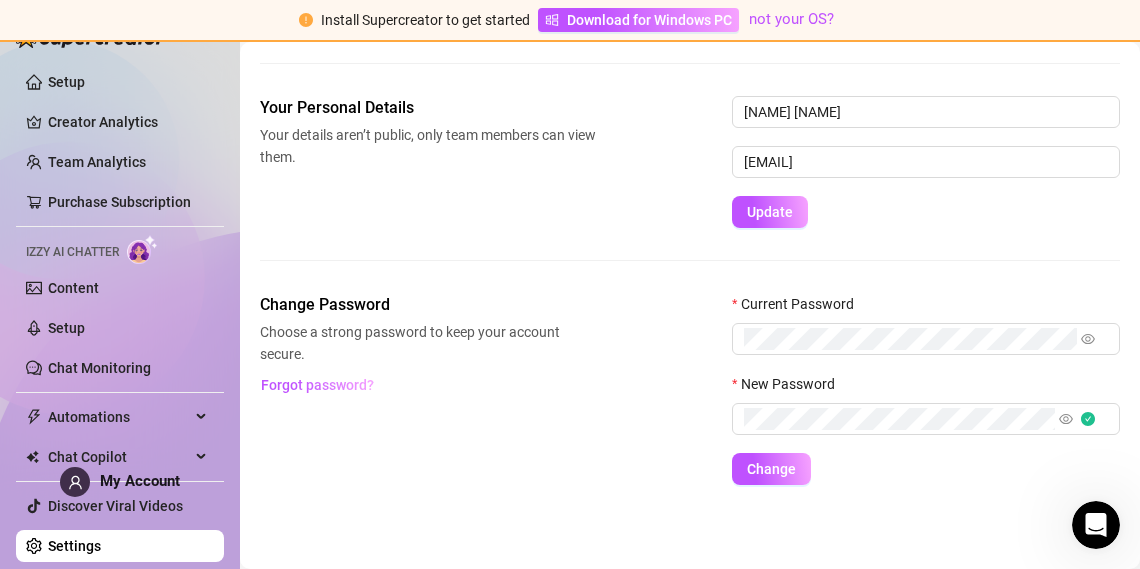 drag, startPoint x: 1125, startPoint y: 477, endPoint x: 1142, endPoint y: 539, distance: 64.288414 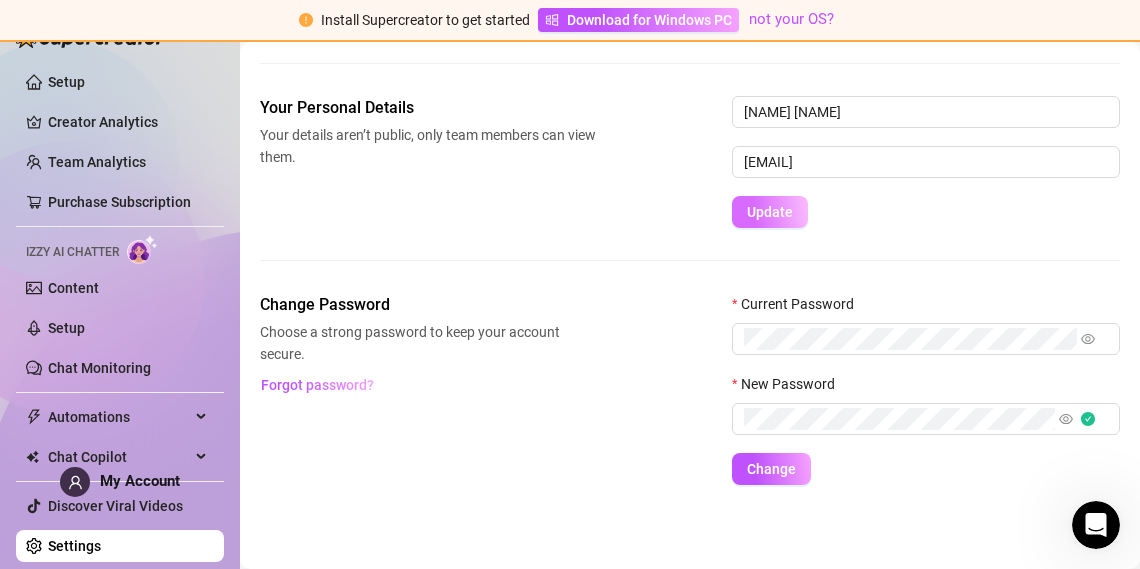 click on "Update" at bounding box center (770, 212) 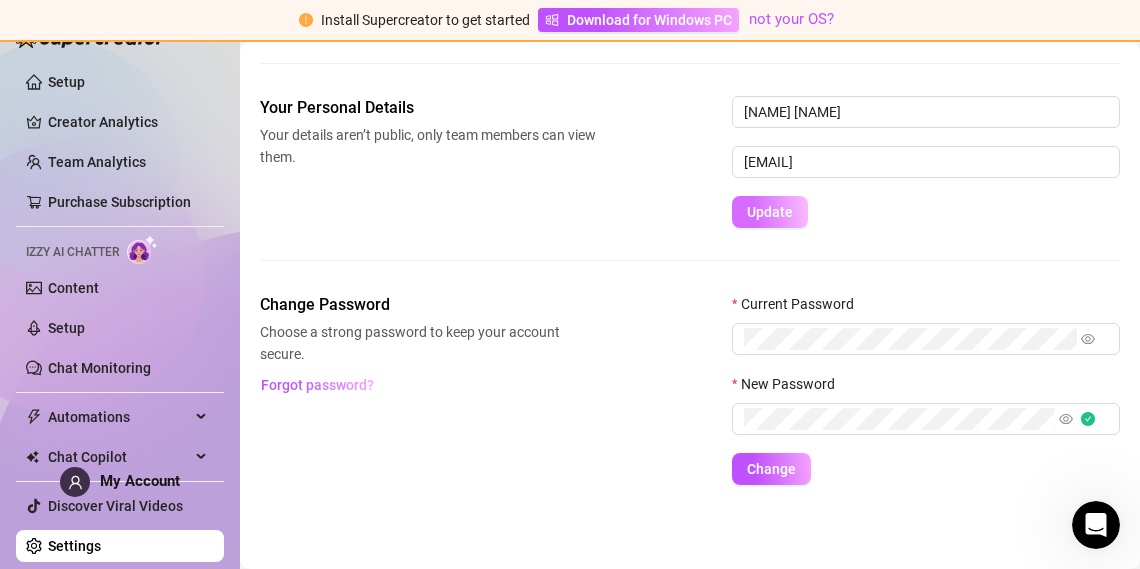 click on "Update" at bounding box center (770, 212) 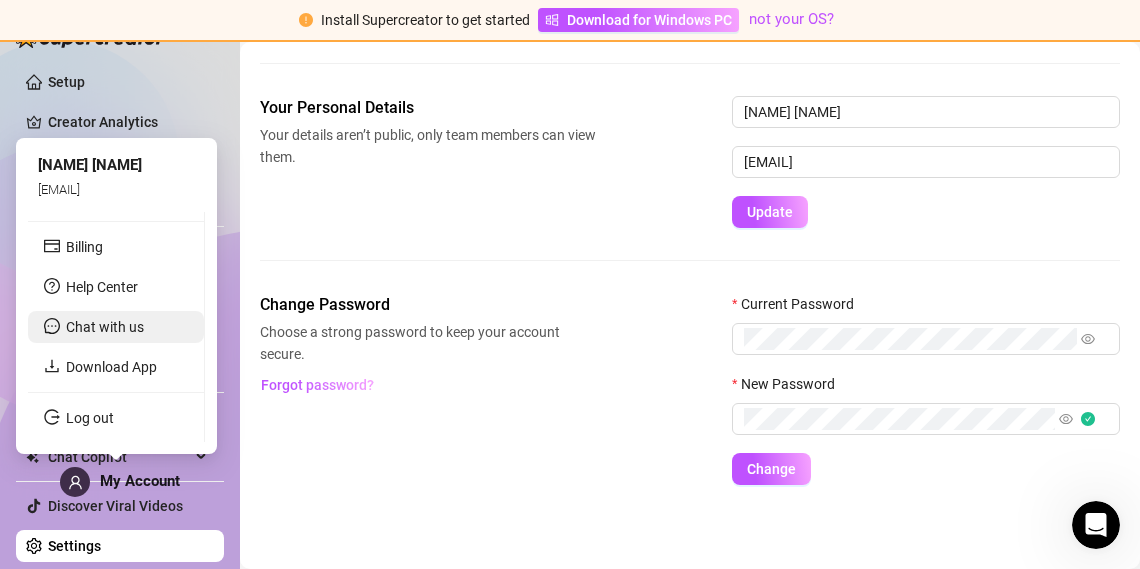 click on "Chat with us" at bounding box center (105, 327) 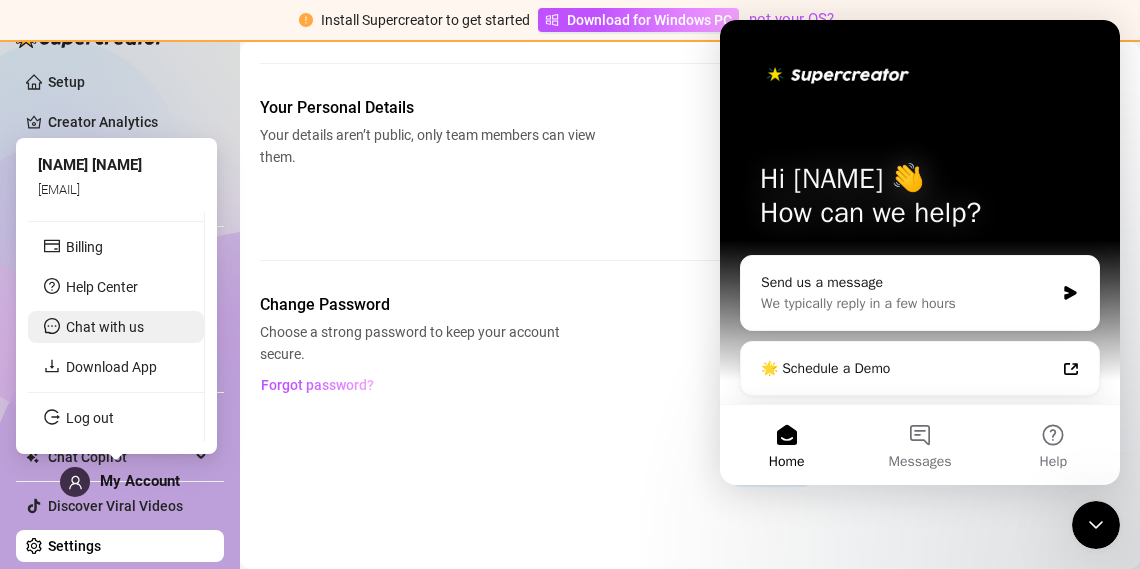 scroll, scrollTop: 0, scrollLeft: 0, axis: both 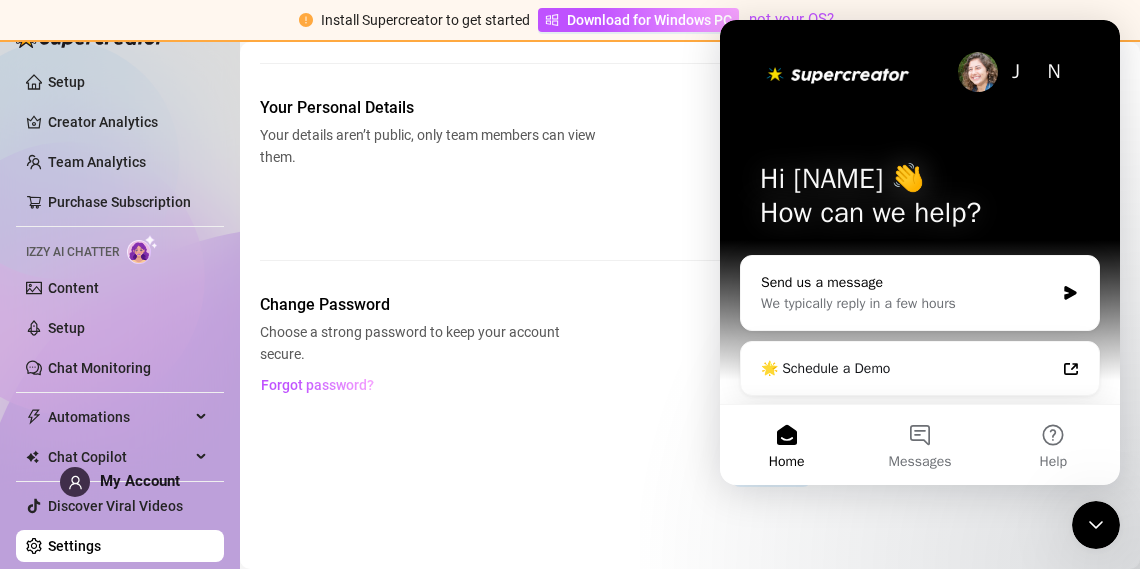 click on "We typically reply in a few hours" at bounding box center [907, 303] 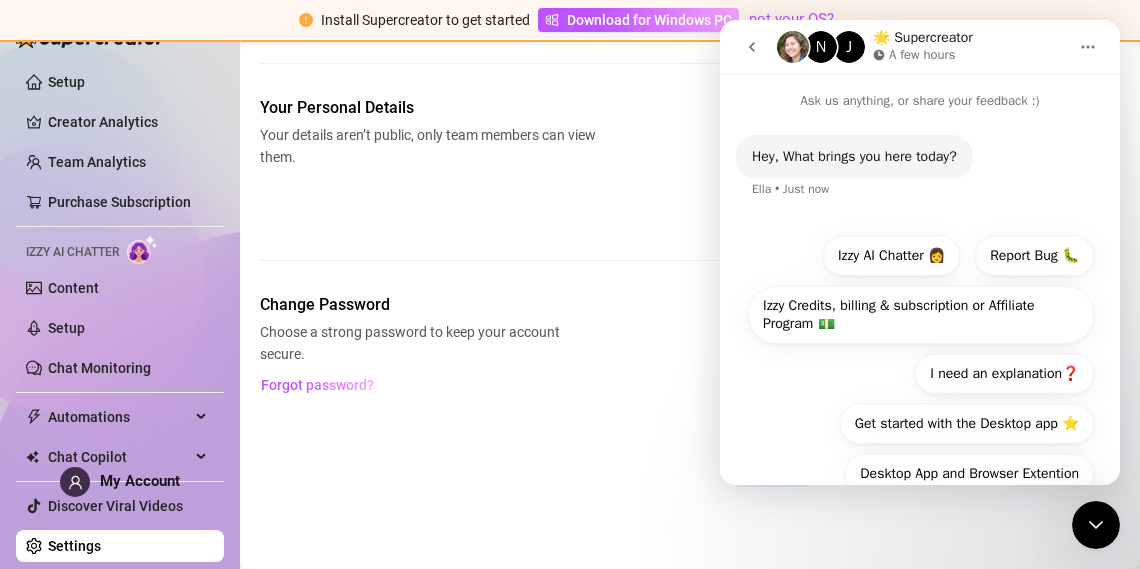 click on "Hey, What brings you here today? [NAME]    •   Just now" at bounding box center (920, 179) 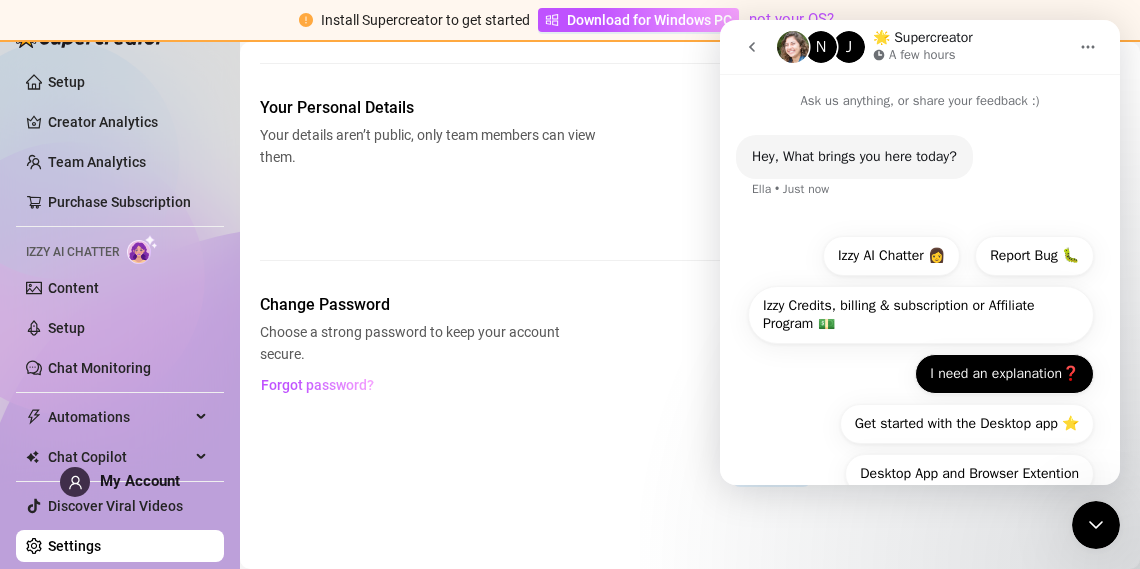 click on "I need an explanation❓" at bounding box center [1004, 374] 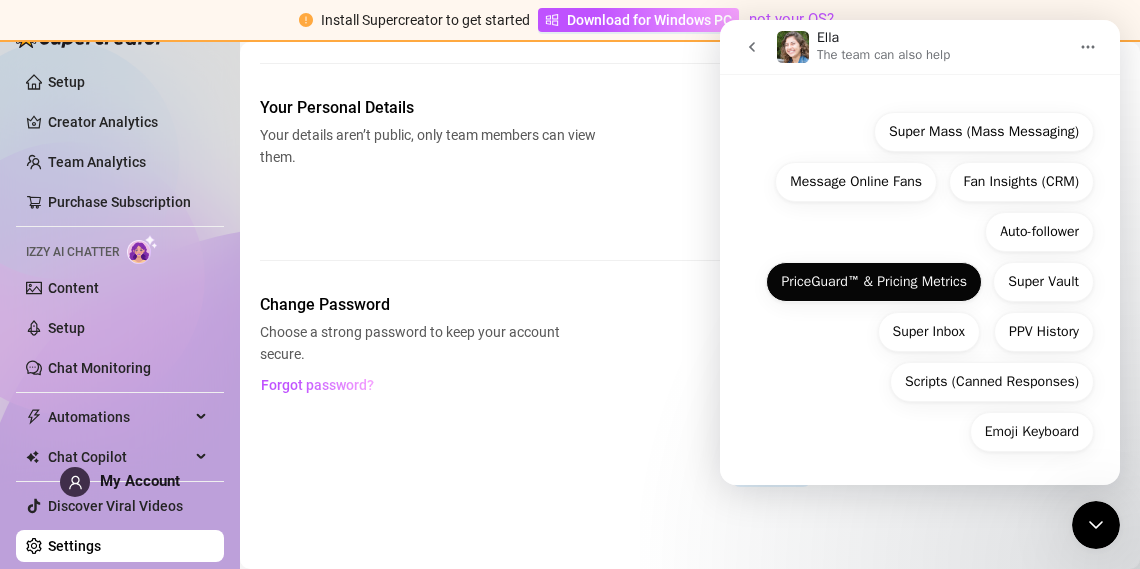 scroll, scrollTop: 242, scrollLeft: 0, axis: vertical 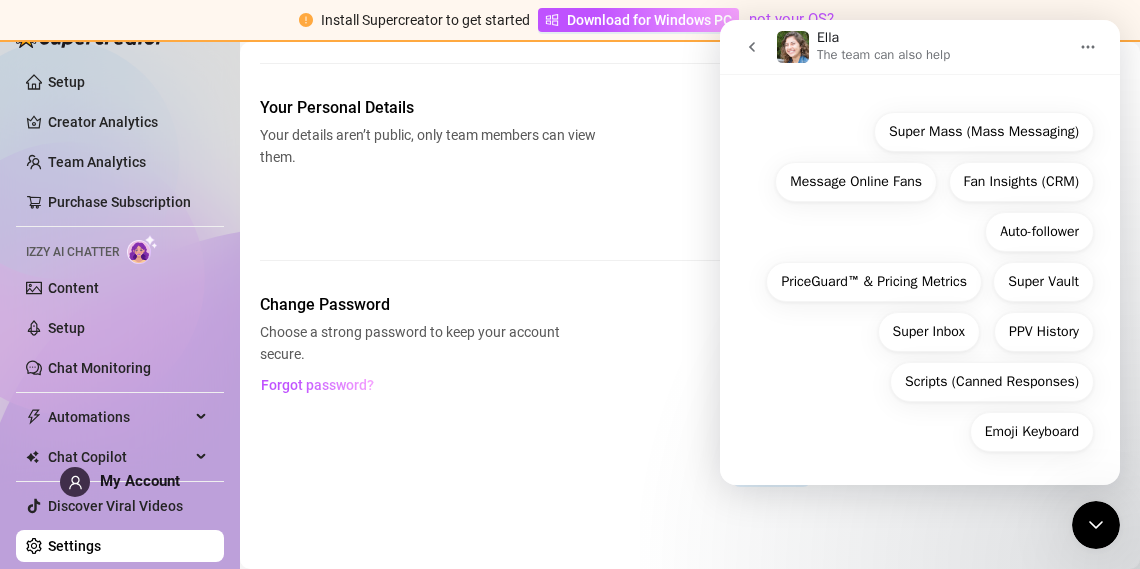 click 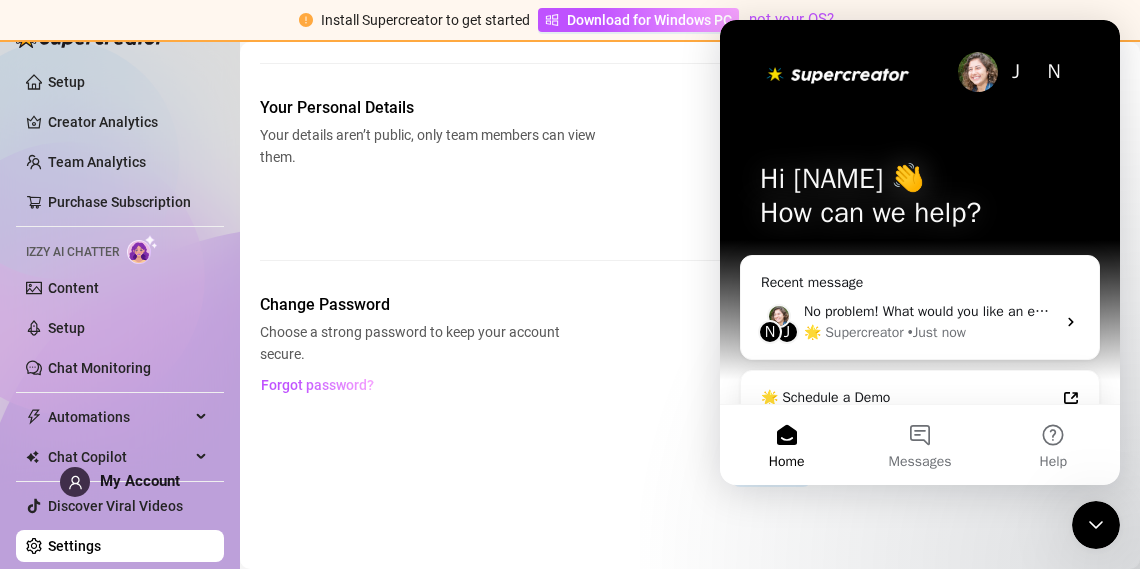scroll, scrollTop: 0, scrollLeft: 0, axis: both 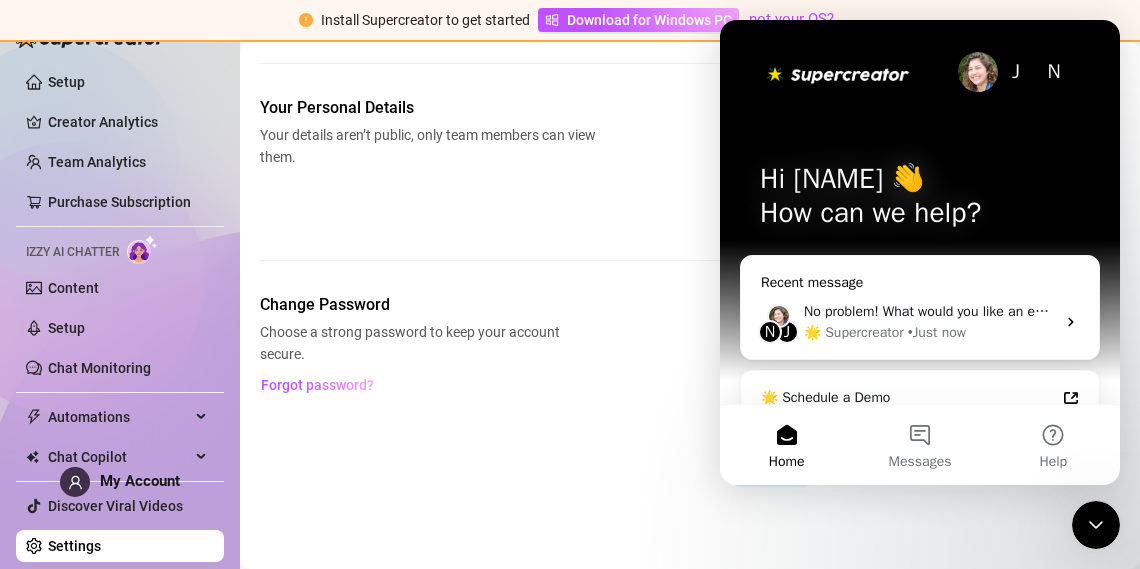 click on "🌟 Supercreator •  Just now" at bounding box center [929, 332] 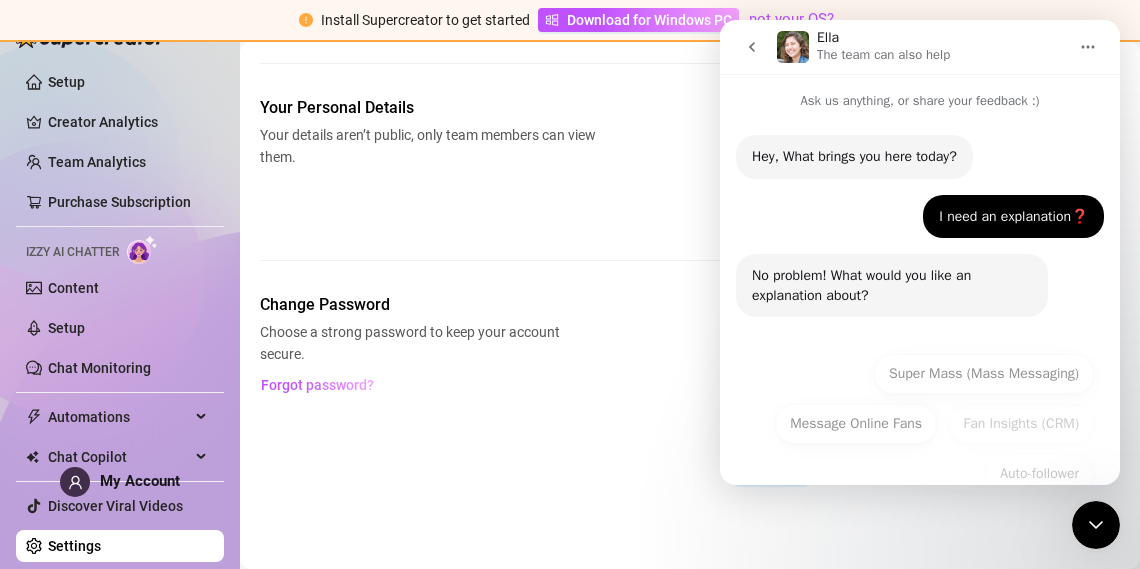 scroll, scrollTop: 242, scrollLeft: 0, axis: vertical 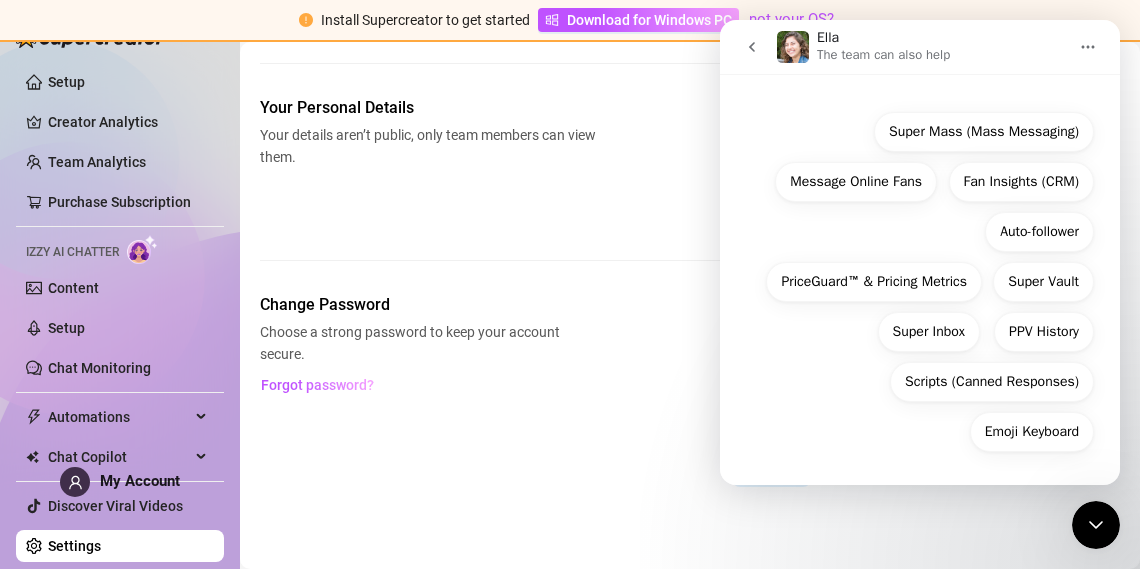 click on "Emoji Keyboard Super Mass (Mass Messaging) Message Online Fans Fan Insights (CRM) Auto-follower PriceGuard™ & Pricing Metrics Super Vault Super Inbox PPV History Scripts (Canned Responses) Emoji Keyboard Super Mass (Mass Messaging) Message Online Fans Fan Insights (CRM) Auto-follower PriceGuard™ & Pricing Metrics Super Vault Super Inbox PPV History Scripts (Canned Responses) Emoji Keyboard" at bounding box center (920, 283) 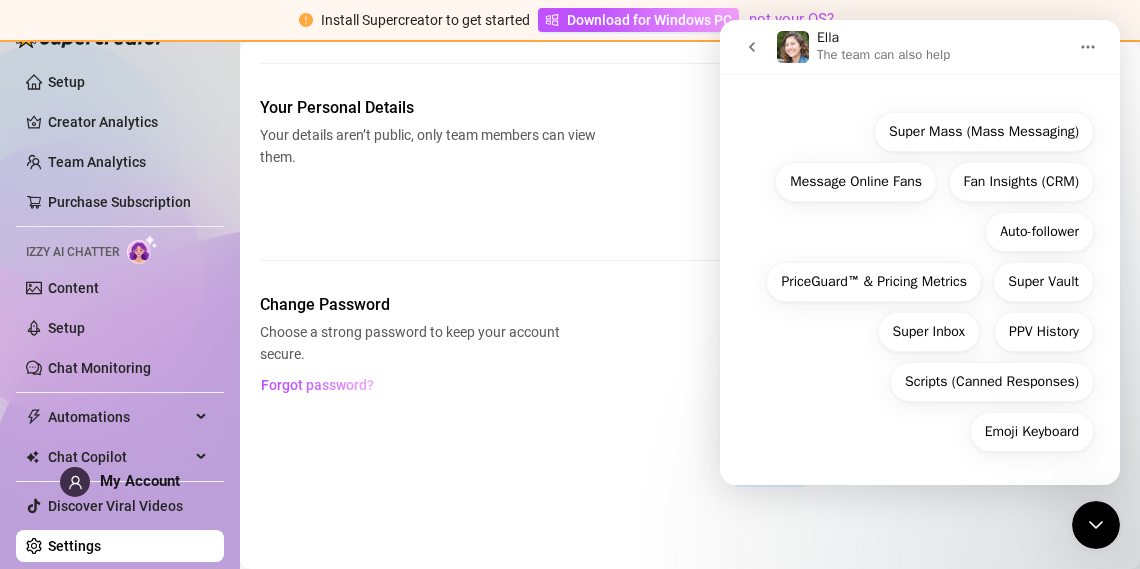 click on "Emoji Keyboard Super Mass (Mass Messaging) Message Online Fans Fan Insights (CRM) Auto-follower PriceGuard™ & Pricing Metrics Super Vault Super Inbox PPV History Scripts (Canned Responses) Emoji Keyboard" at bounding box center (920, 287) 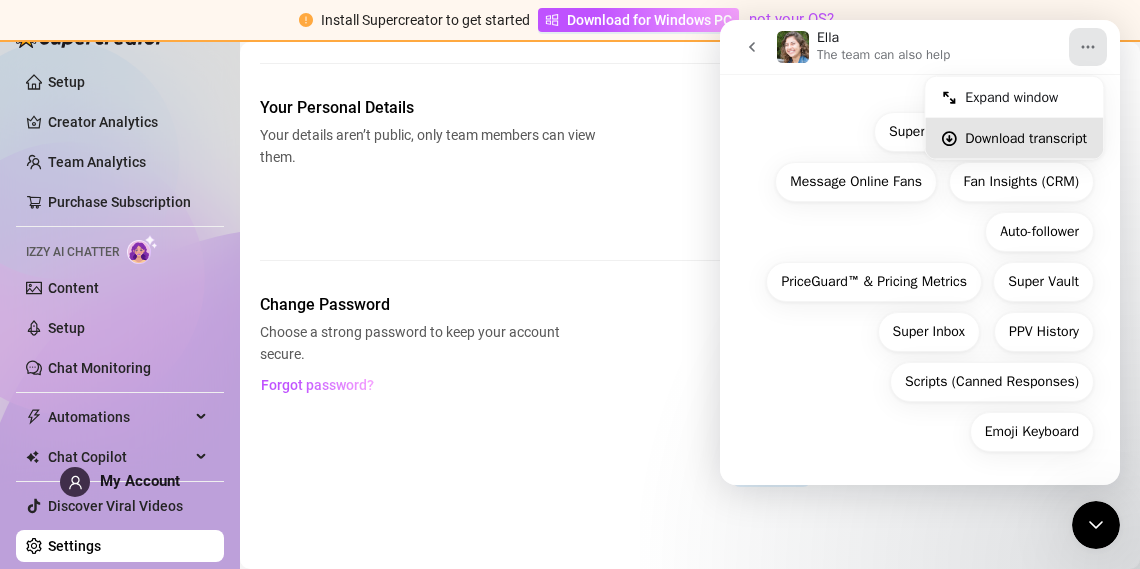 click on "Download transcript" at bounding box center (1026, 138) 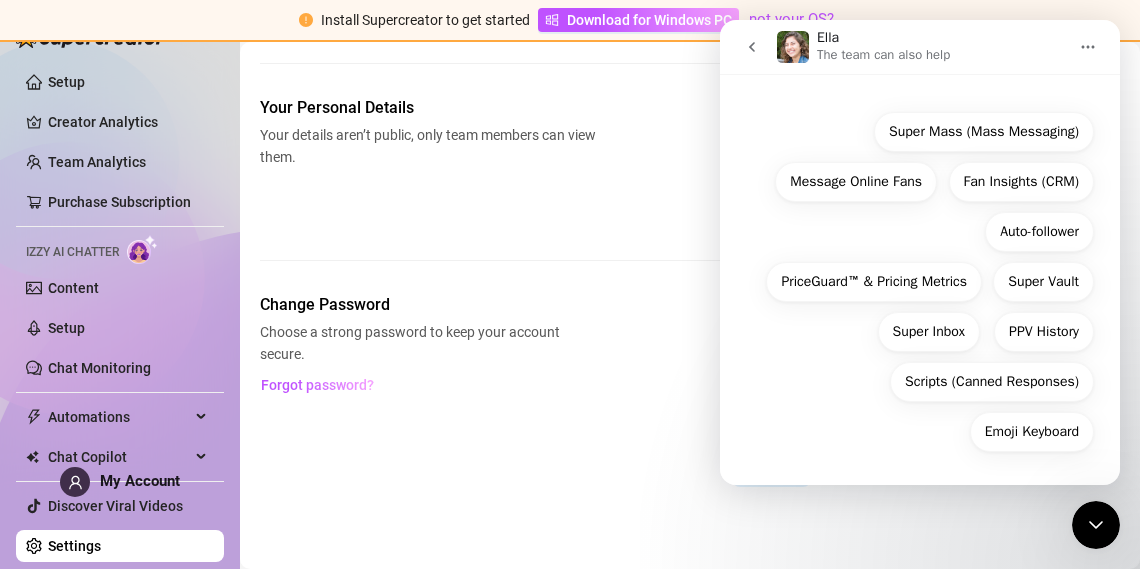 click on "Emoji Keyboard Super Mass (Mass Messaging) Message Online Fans Fan Insights (CRM) Auto-follower PriceGuard™ & Pricing Metrics Super Vault Super Inbox PPV History Scripts (Canned Responses) Emoji Keyboard" at bounding box center (920, 283) 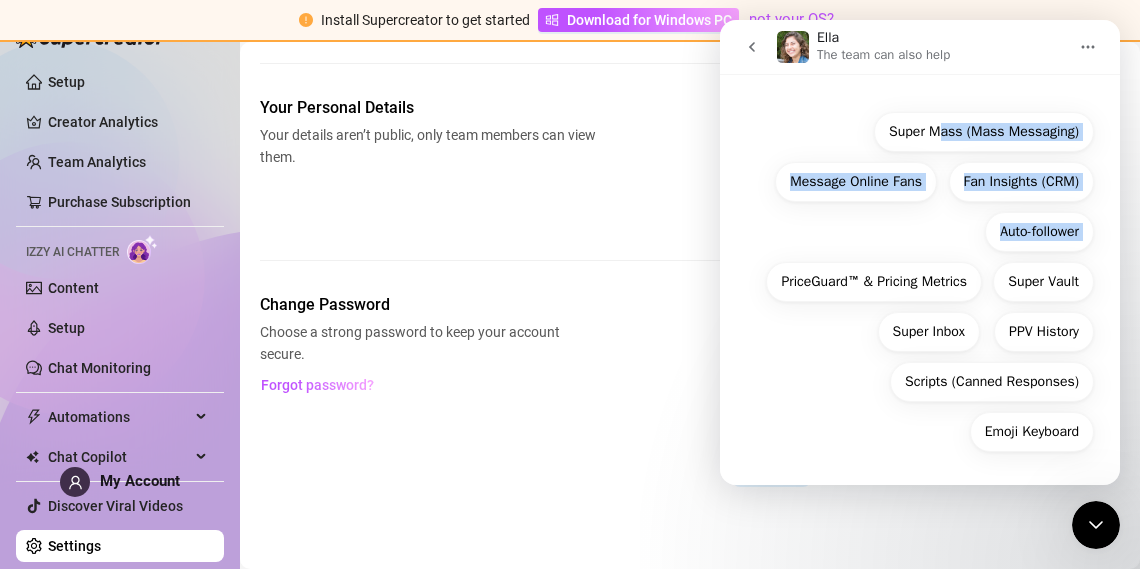 drag, startPoint x: 786, startPoint y: 331, endPoint x: 940, endPoint y: 500, distance: 228.64165 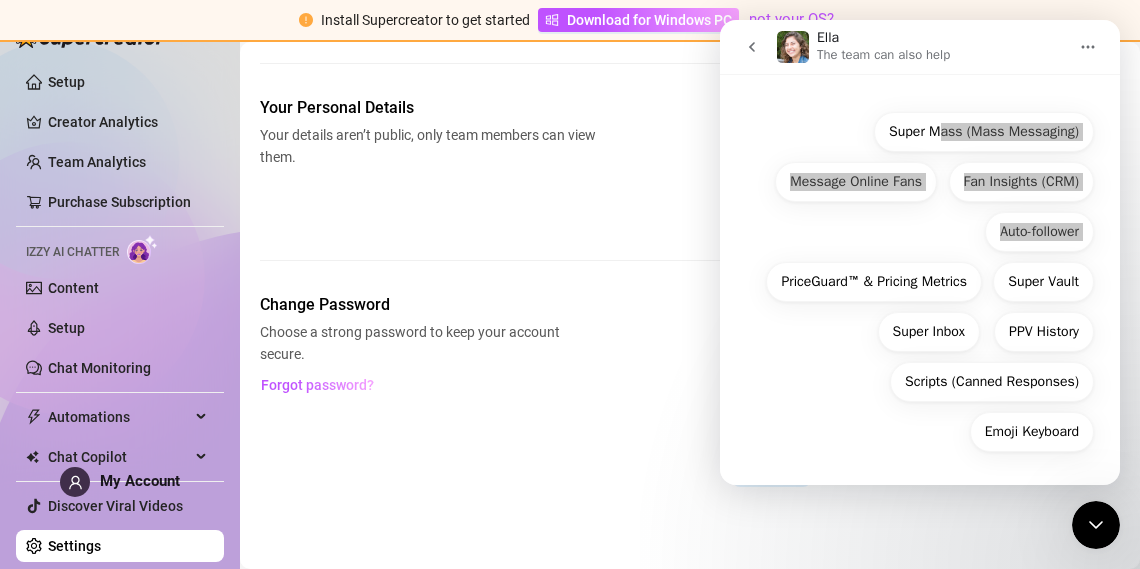 drag, startPoint x: 2013, startPoint y: 1001, endPoint x: 1092, endPoint y: 528, distance: 1035.3599 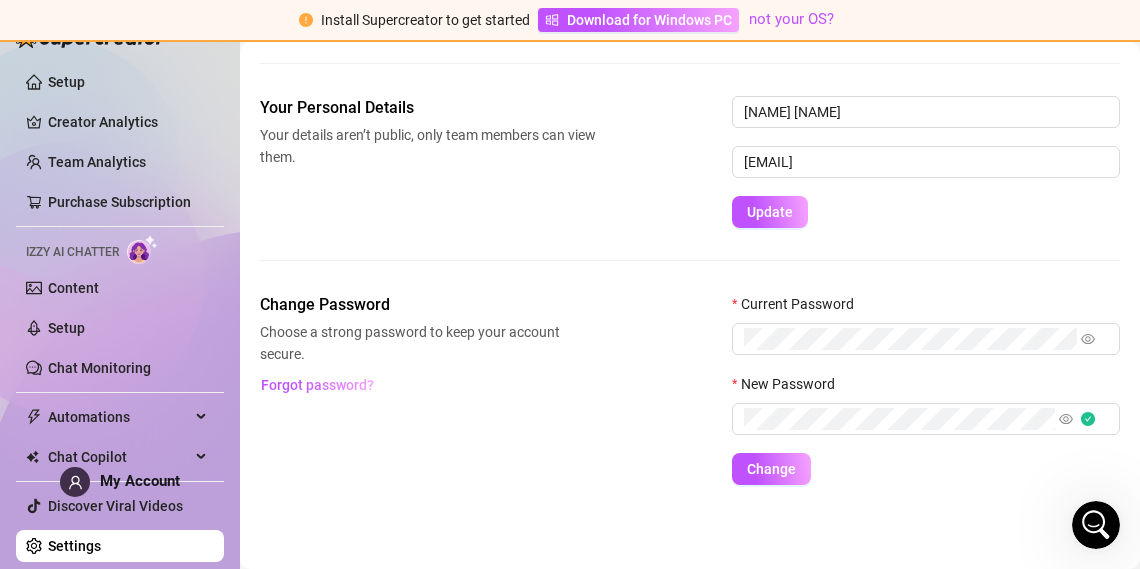 scroll, scrollTop: 0, scrollLeft: 0, axis: both 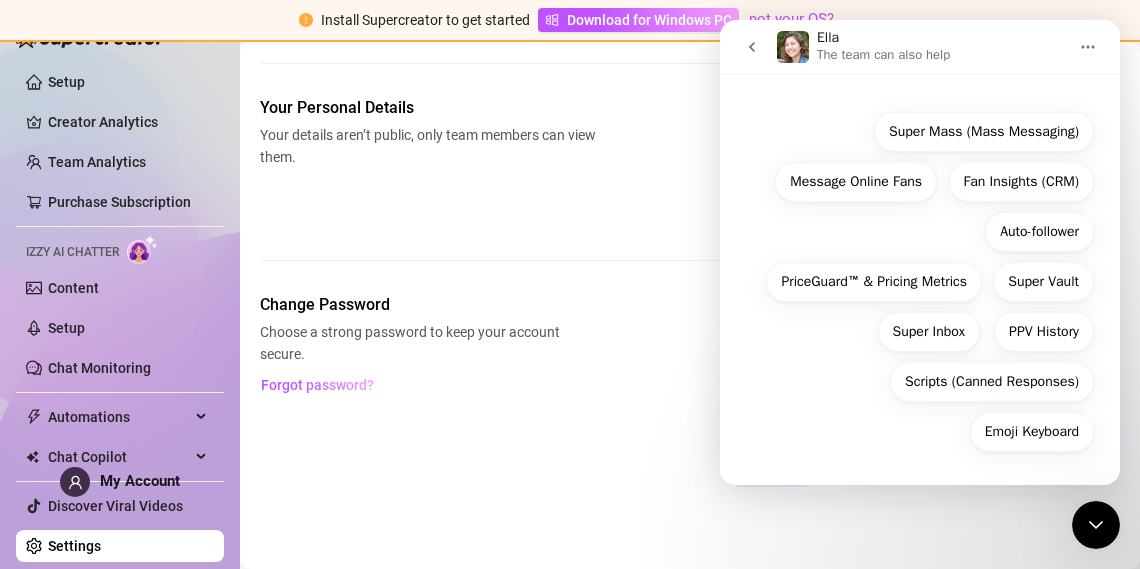 click 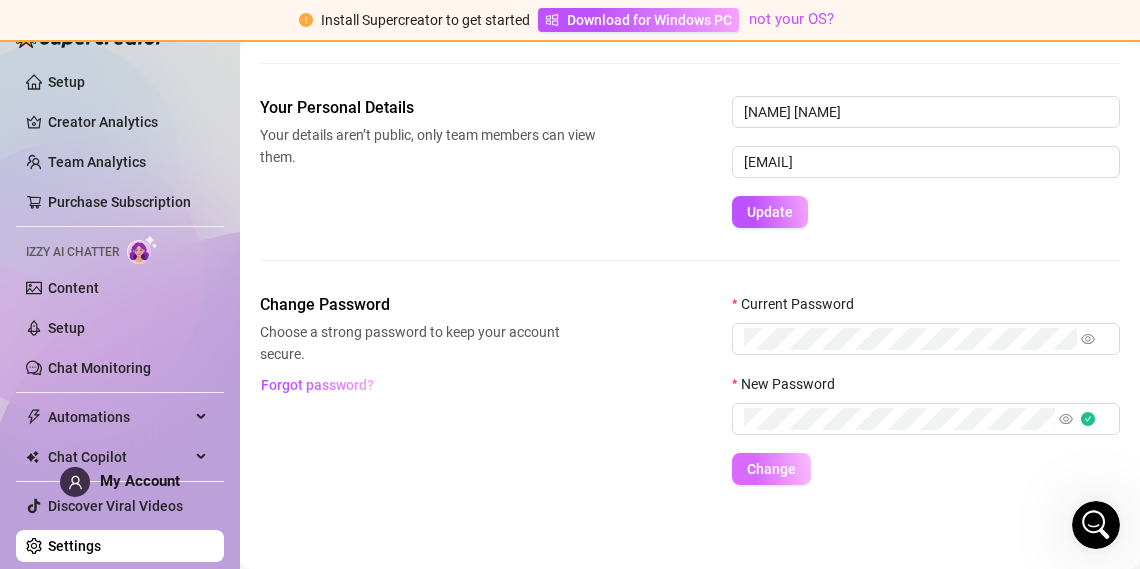 click on "Change" at bounding box center (771, 469) 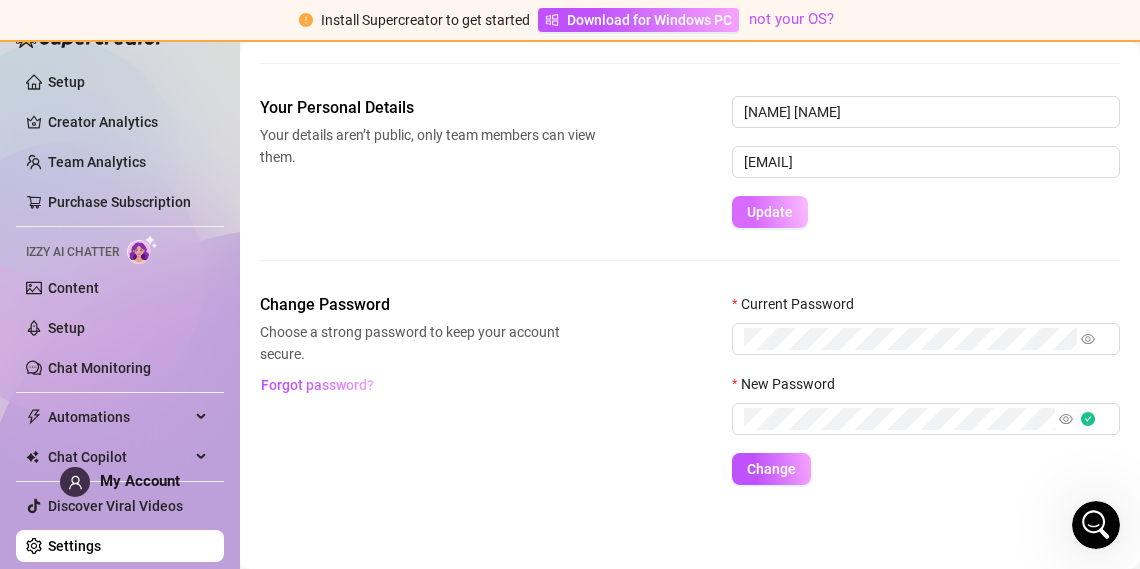 click on "Update" at bounding box center [770, 212] 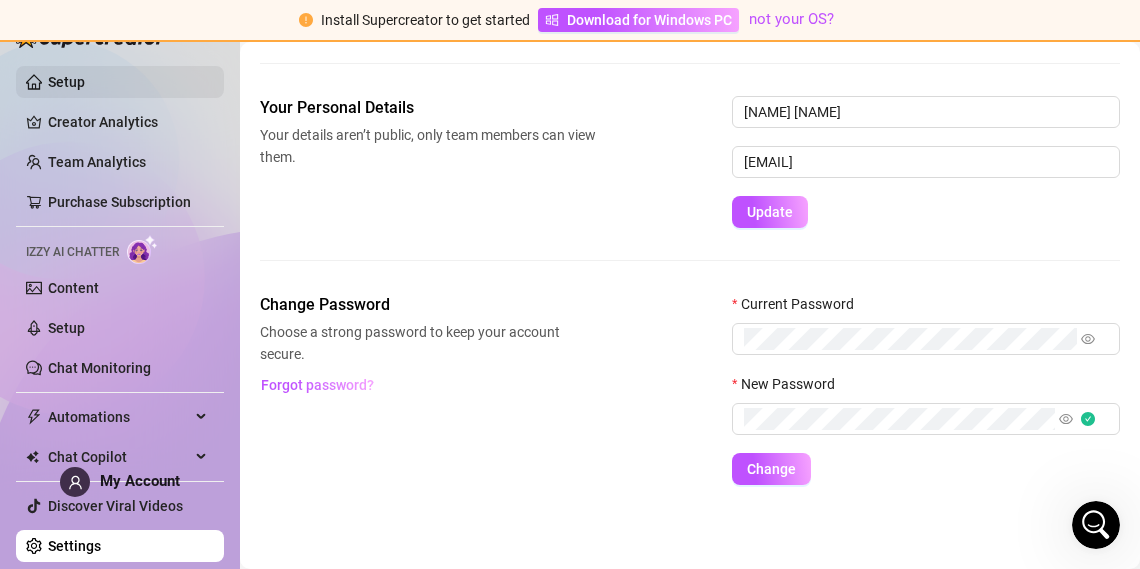 click on "Setup" at bounding box center [66, 82] 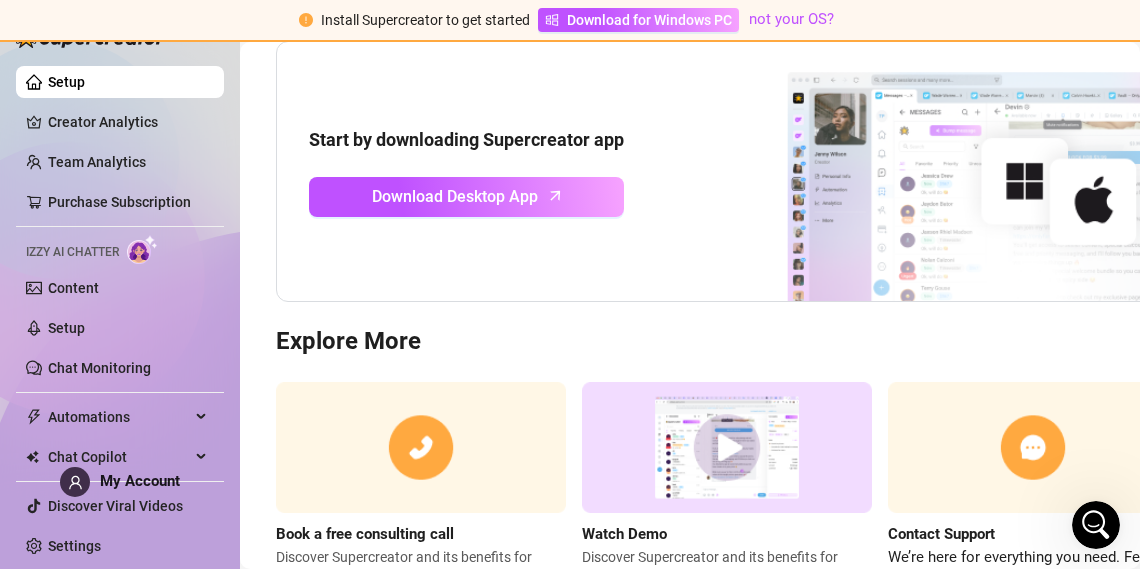 scroll, scrollTop: 213, scrollLeft: 0, axis: vertical 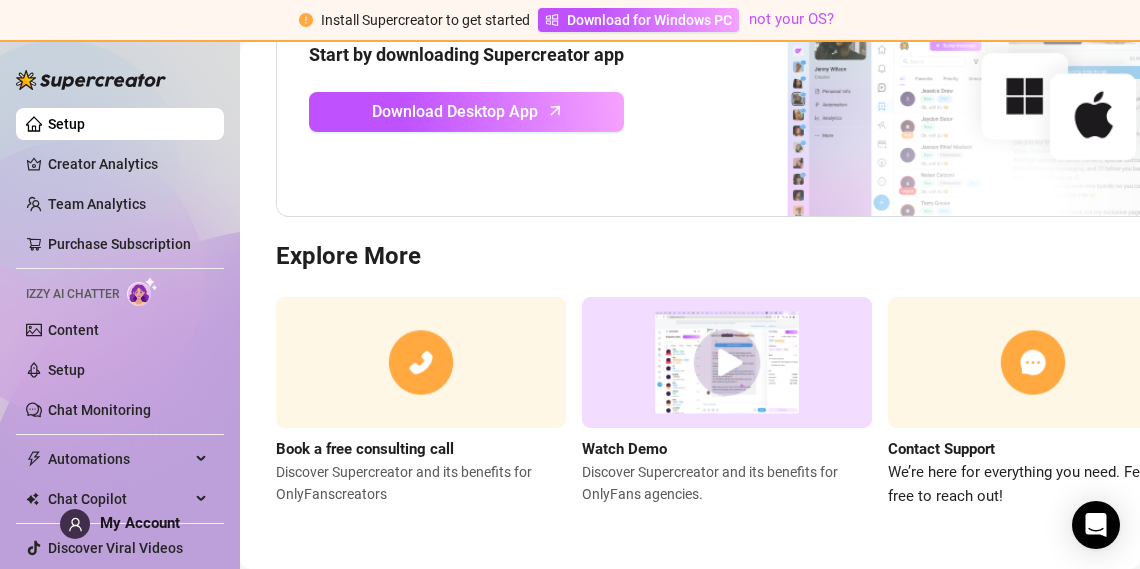 click at bounding box center (727, 362) 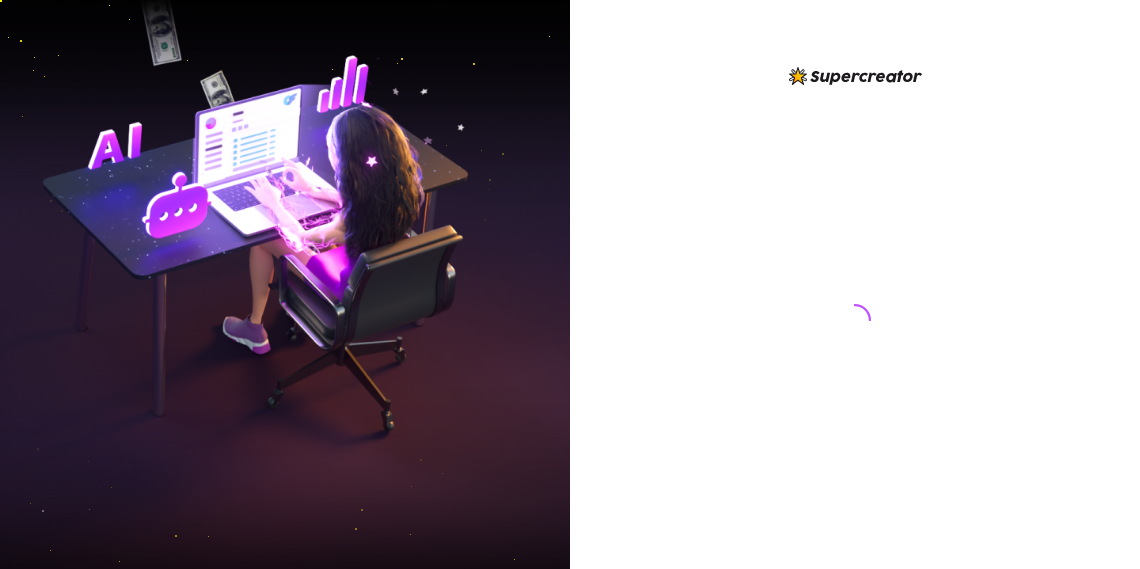 scroll, scrollTop: 0, scrollLeft: 0, axis: both 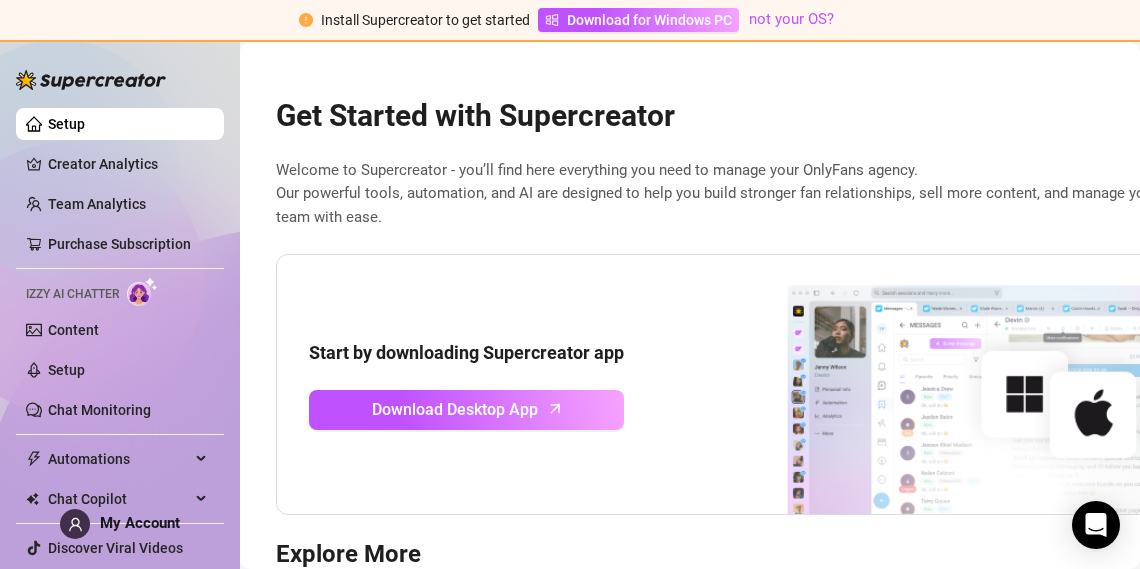 click on "Izzy AI Chatter" at bounding box center (72, 294) 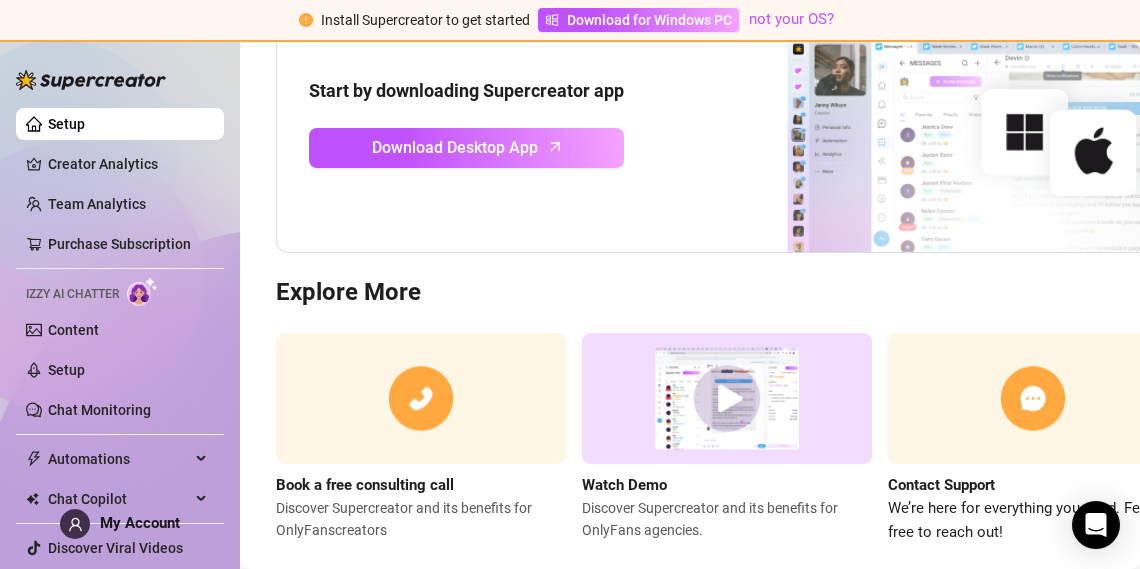 scroll, scrollTop: 308, scrollLeft: 0, axis: vertical 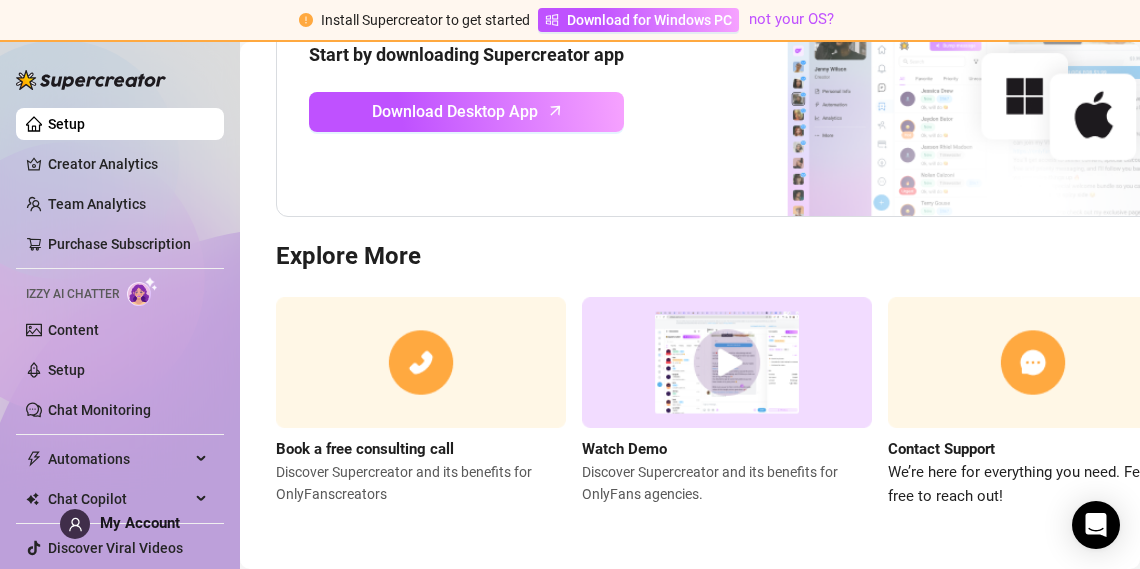 click at bounding box center [727, 362] 